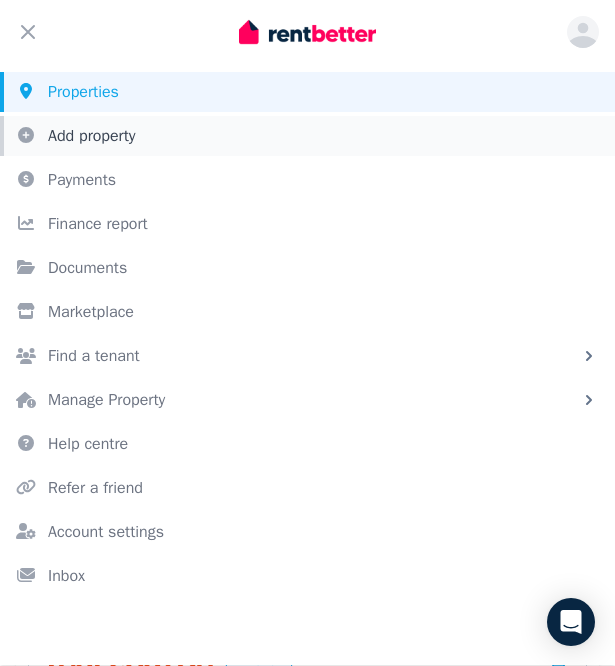 scroll, scrollTop: 0, scrollLeft: 0, axis: both 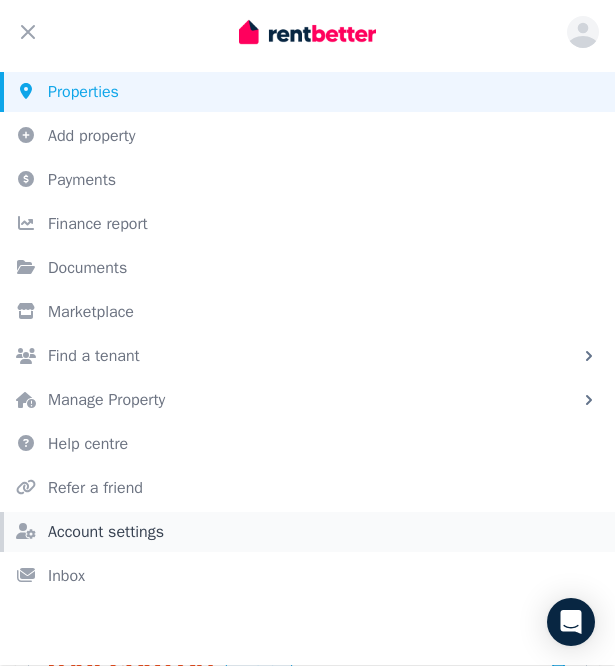 click on "Account settings" at bounding box center (307, 532) 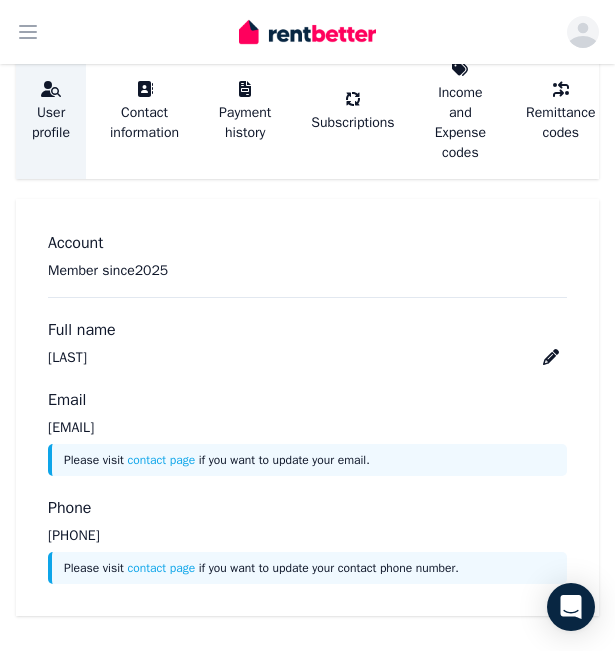 scroll, scrollTop: 130, scrollLeft: 0, axis: vertical 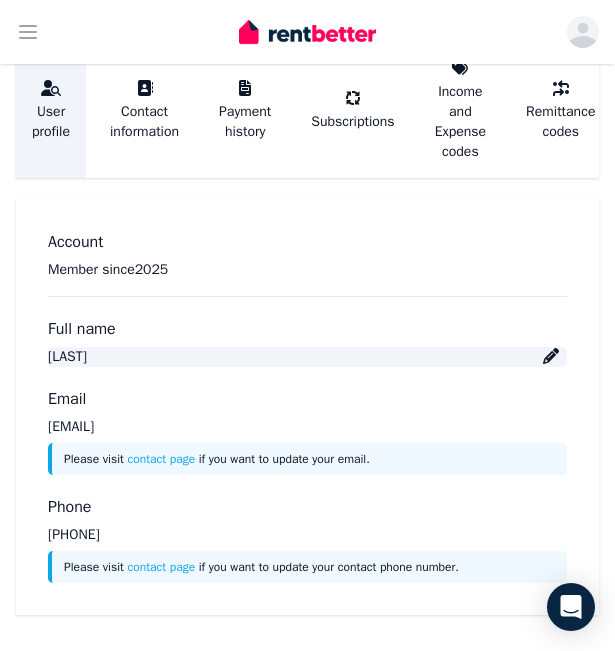 click 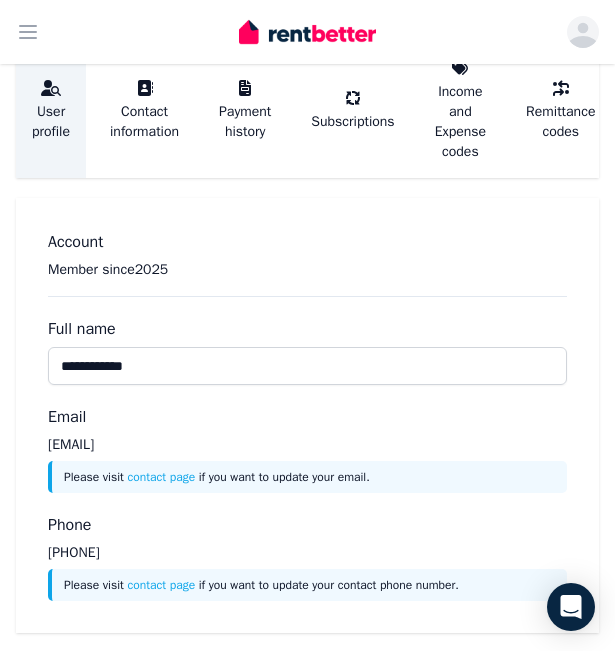 drag, startPoint x: 121, startPoint y: 370, endPoint x: 24, endPoint y: 369, distance: 97.00516 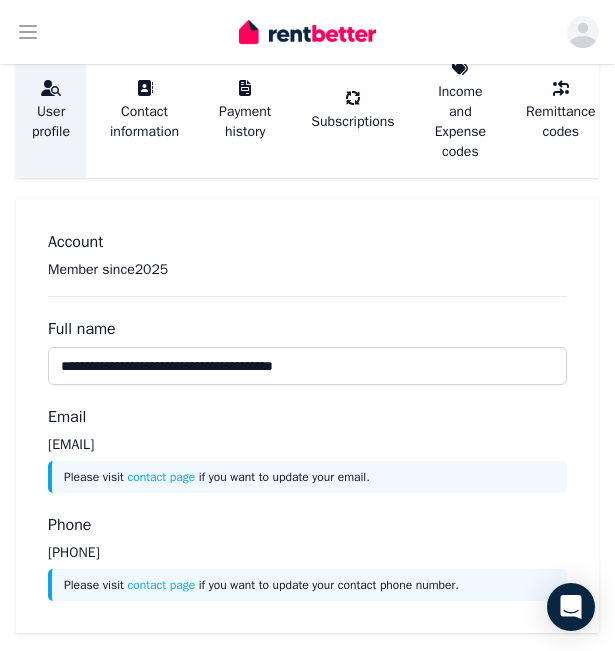 drag, startPoint x: 152, startPoint y: 368, endPoint x: 125, endPoint y: 369, distance: 27.018513 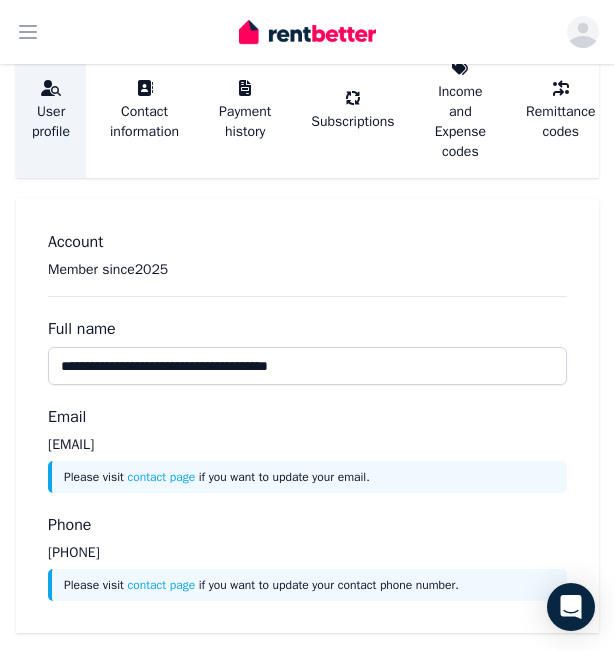 type on "**********" 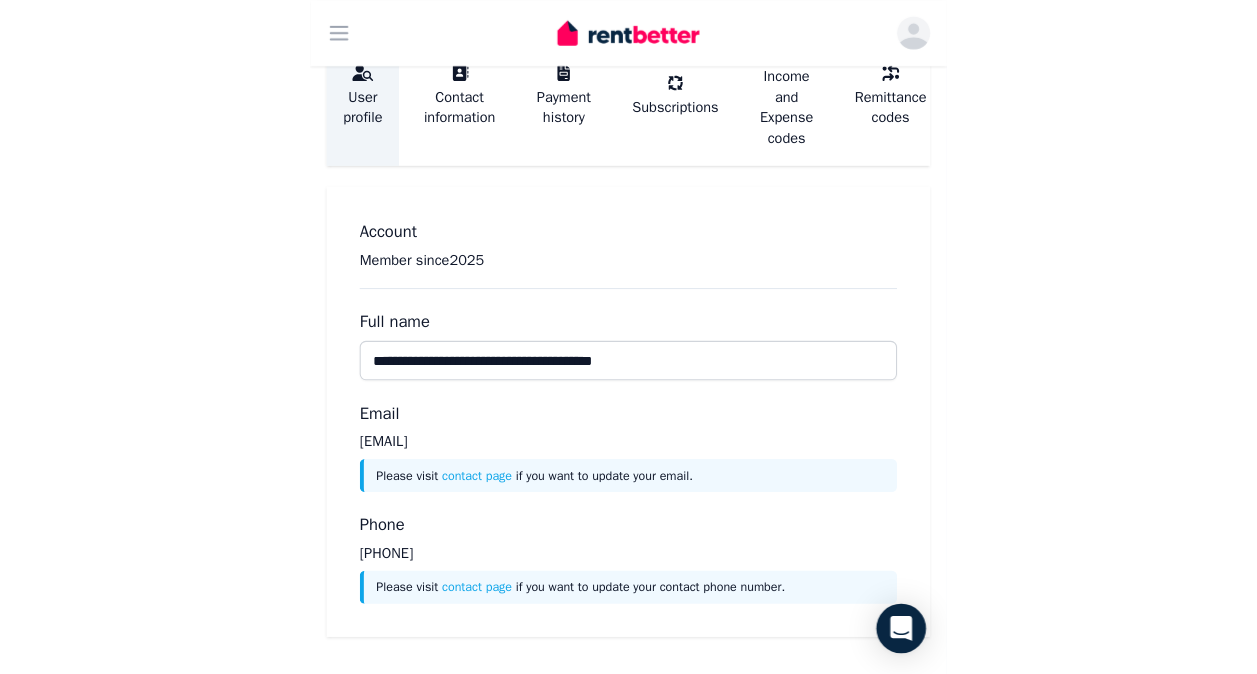 scroll, scrollTop: 48, scrollLeft: 0, axis: vertical 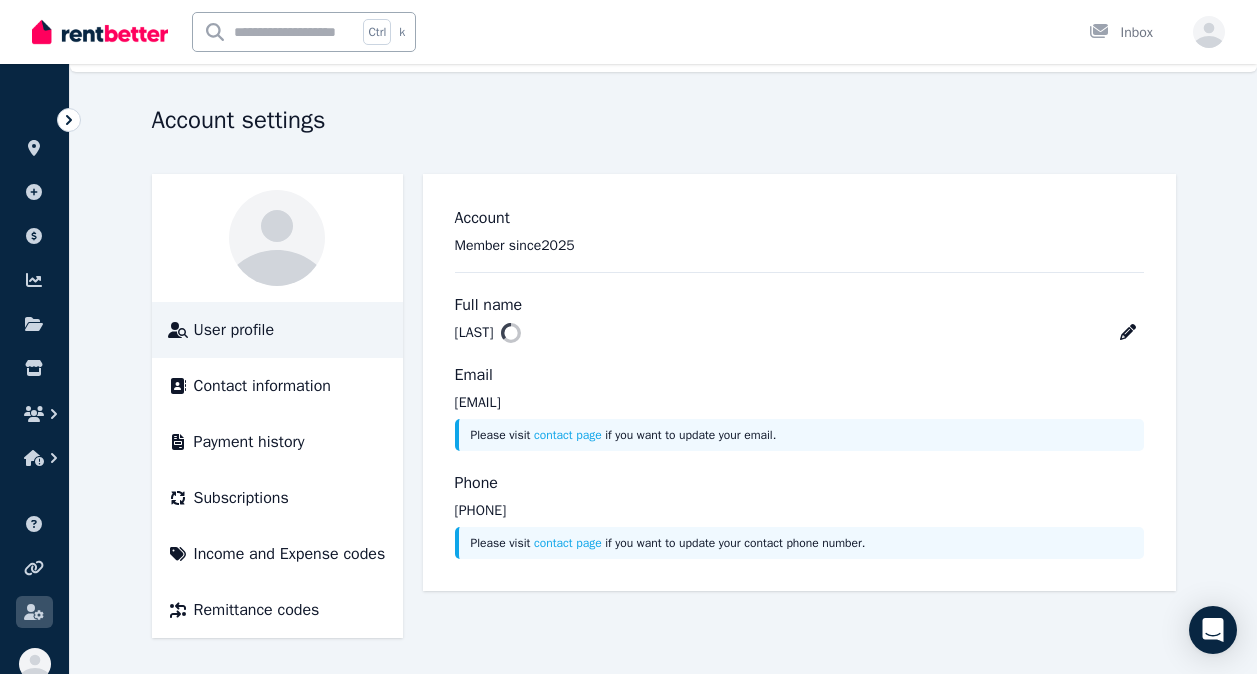 click on "Account Member since  2025 Full name SANDRA FITCH Email sandrafitch@outlook.com Please visit   contact page   if you want to update your email. Phone 0412 965 374 Please visit   contact page   if you want to update your contact phone number." at bounding box center (799, 382) 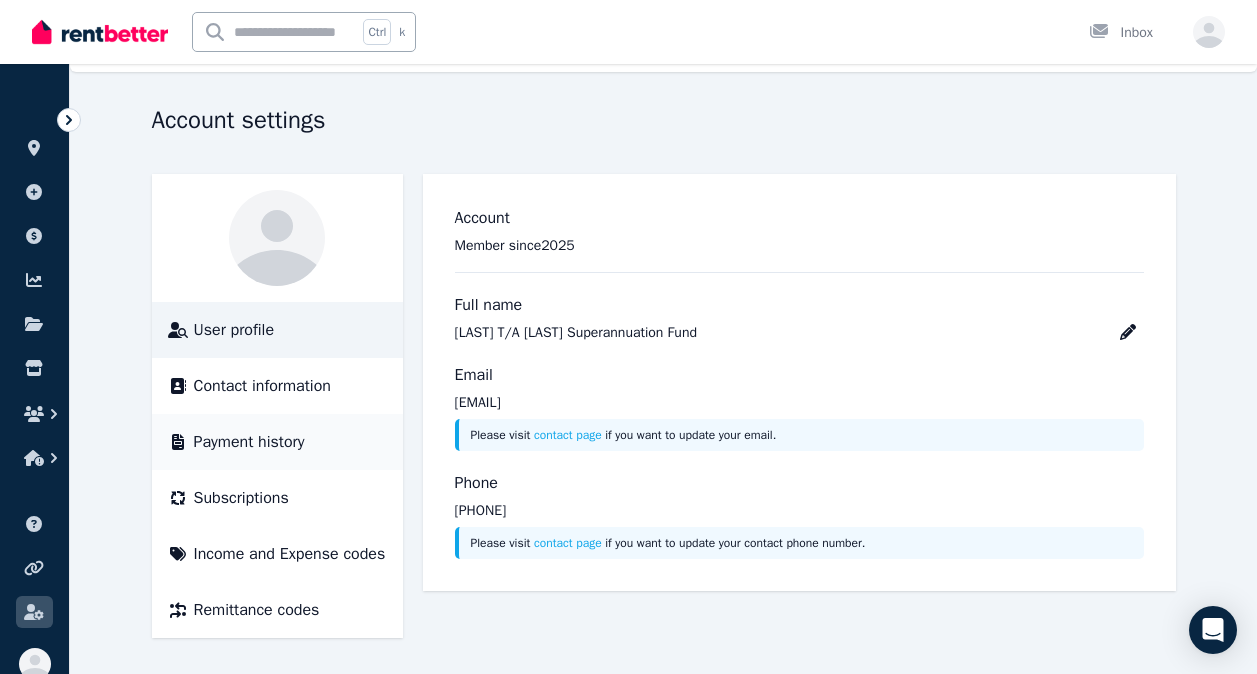 click on "Payment history" at bounding box center (249, 442) 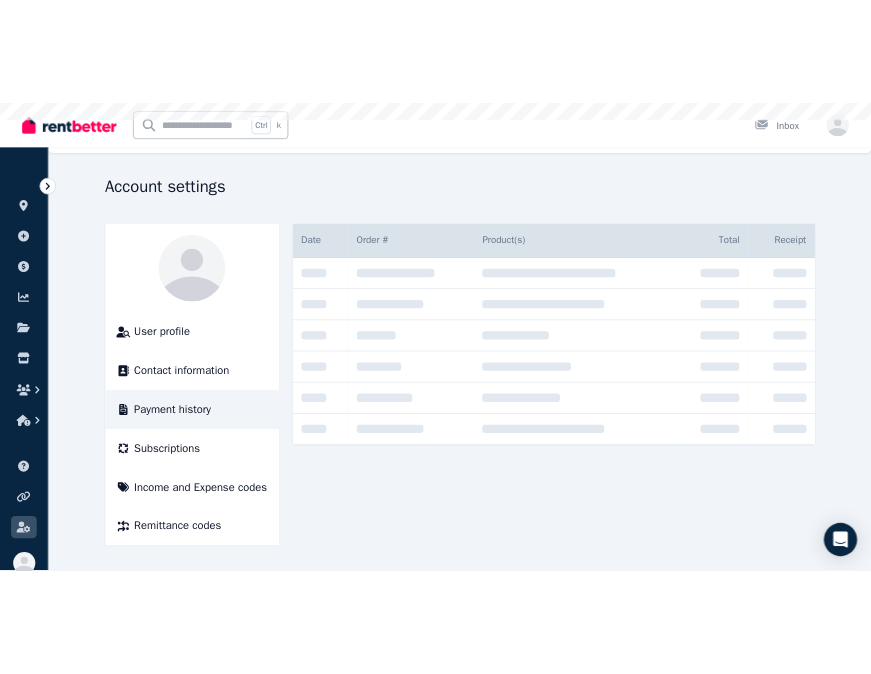 scroll, scrollTop: 0, scrollLeft: 0, axis: both 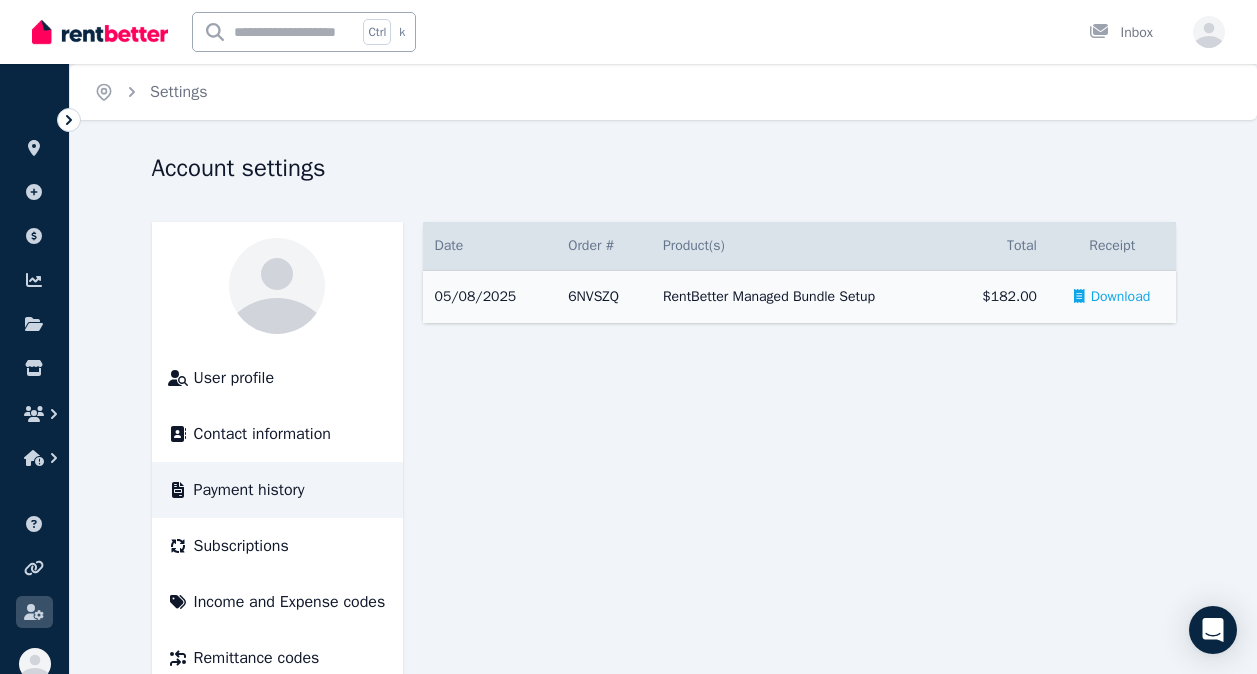 click on "RentBetter Managed Bundle Setup" at bounding box center (800, 297) 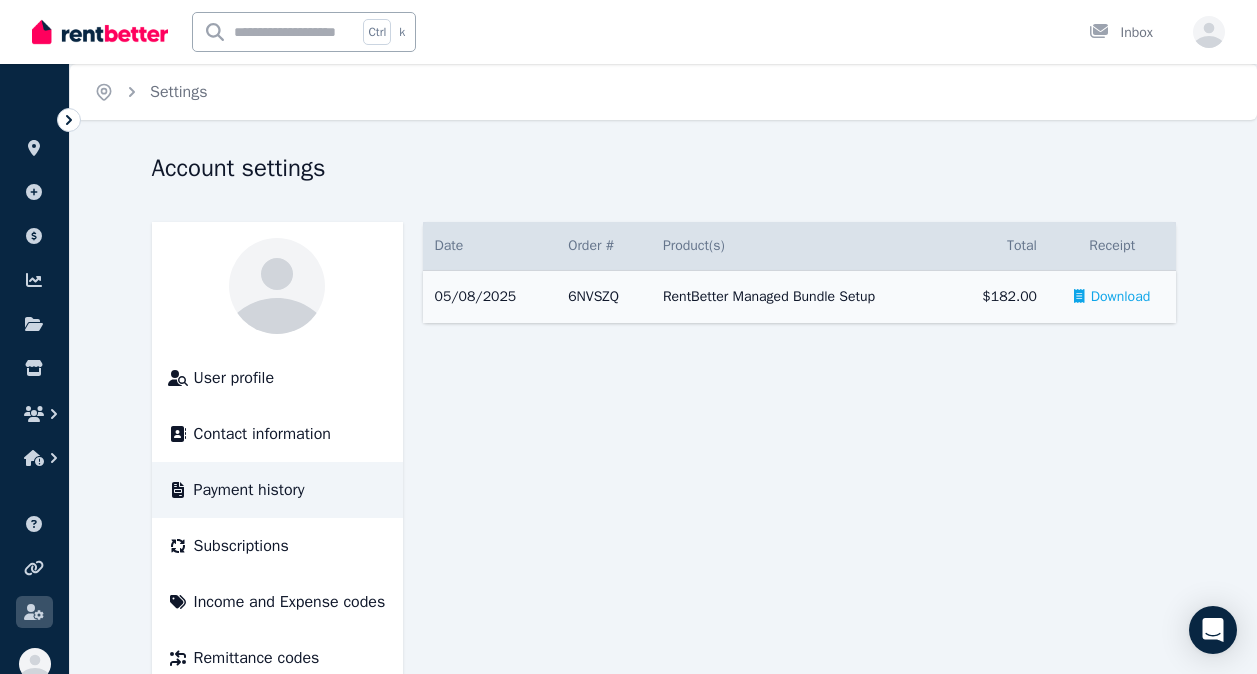 click on "Download" at bounding box center [1121, 297] 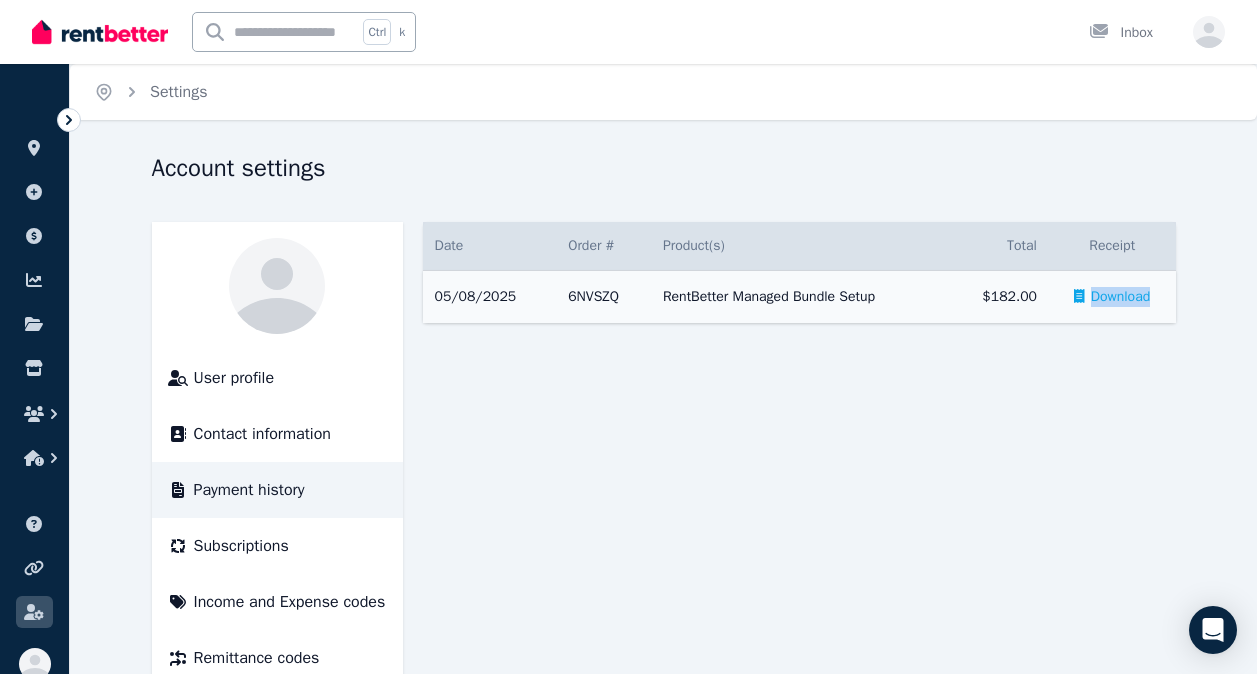 click on "Download" at bounding box center [1121, 297] 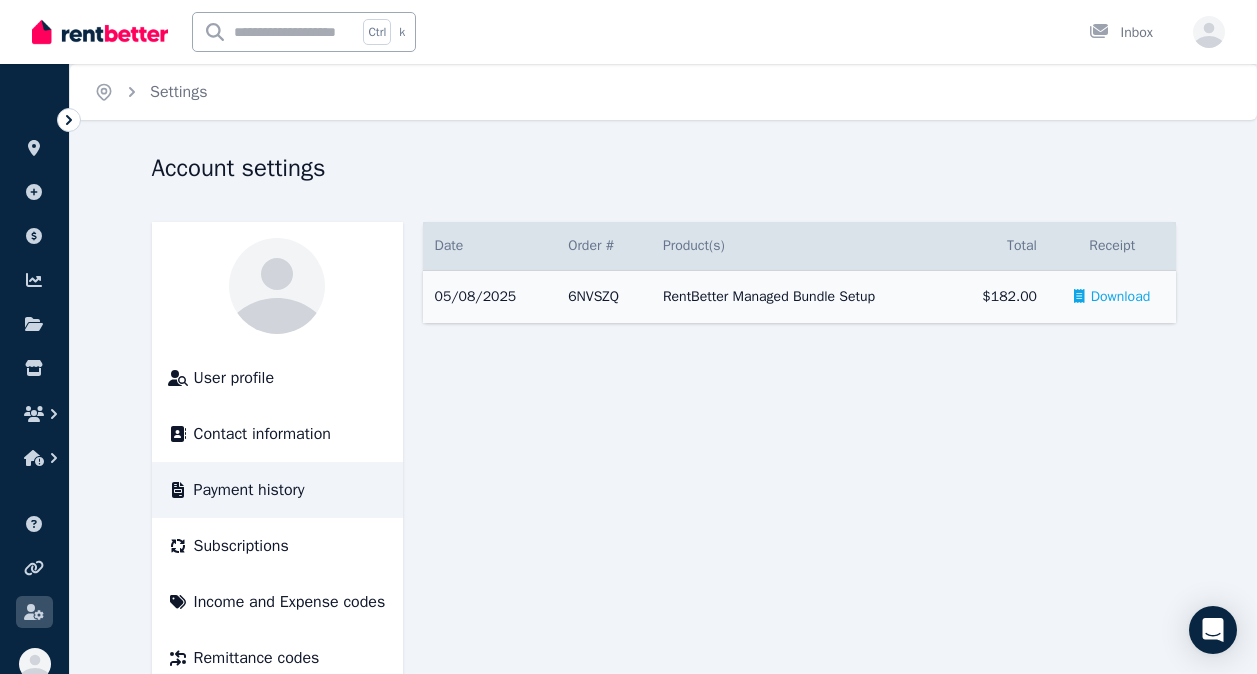 click 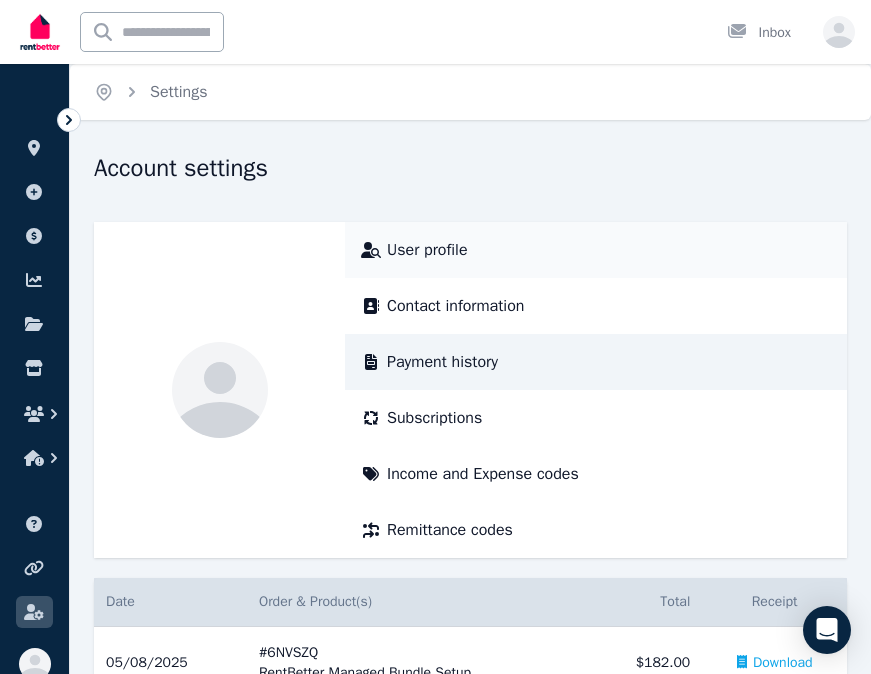 click on "User profile" at bounding box center [427, 250] 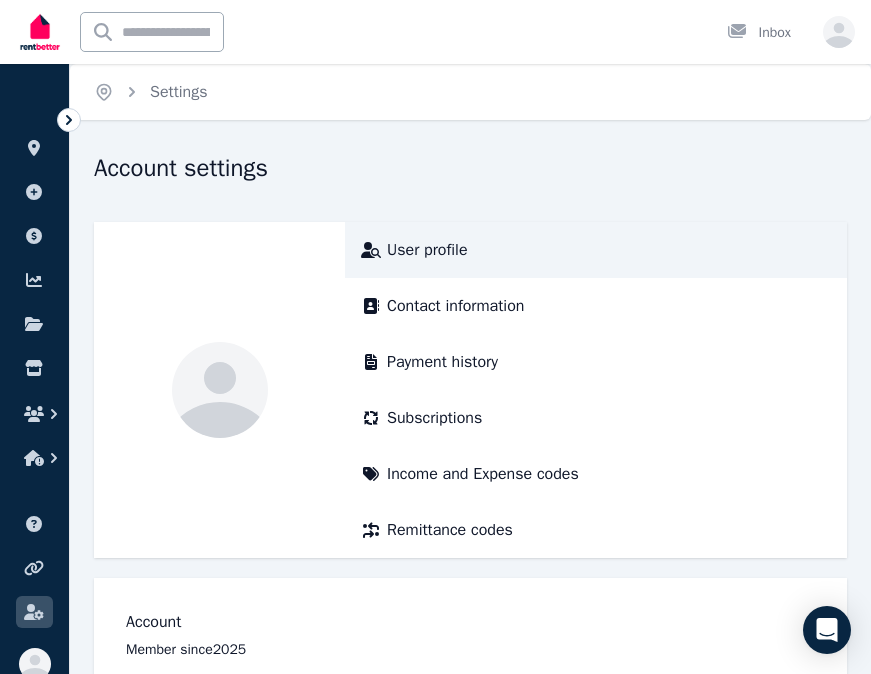 click on "User profile" at bounding box center [427, 250] 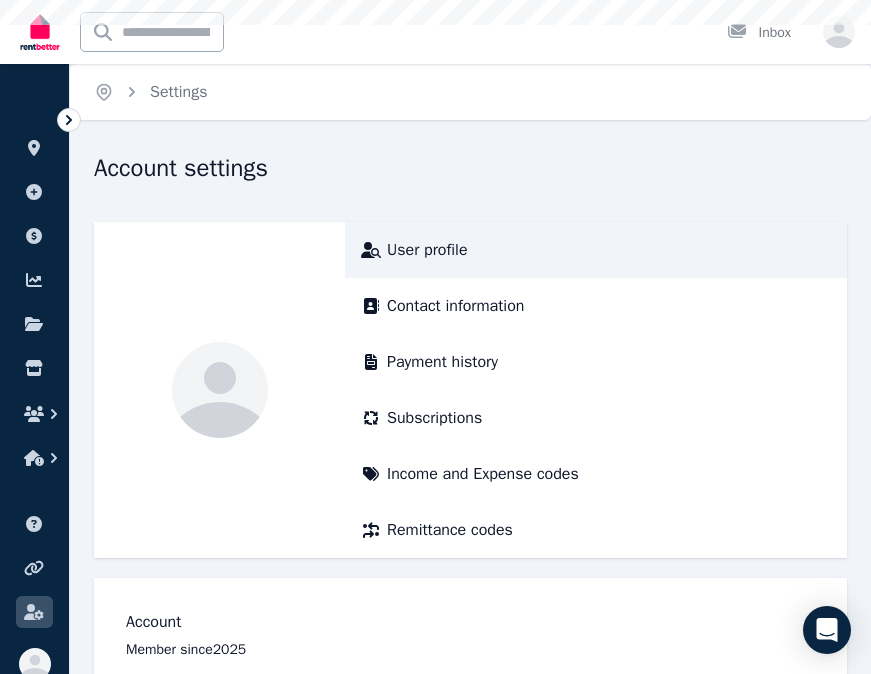 click on "User profile" at bounding box center (427, 250) 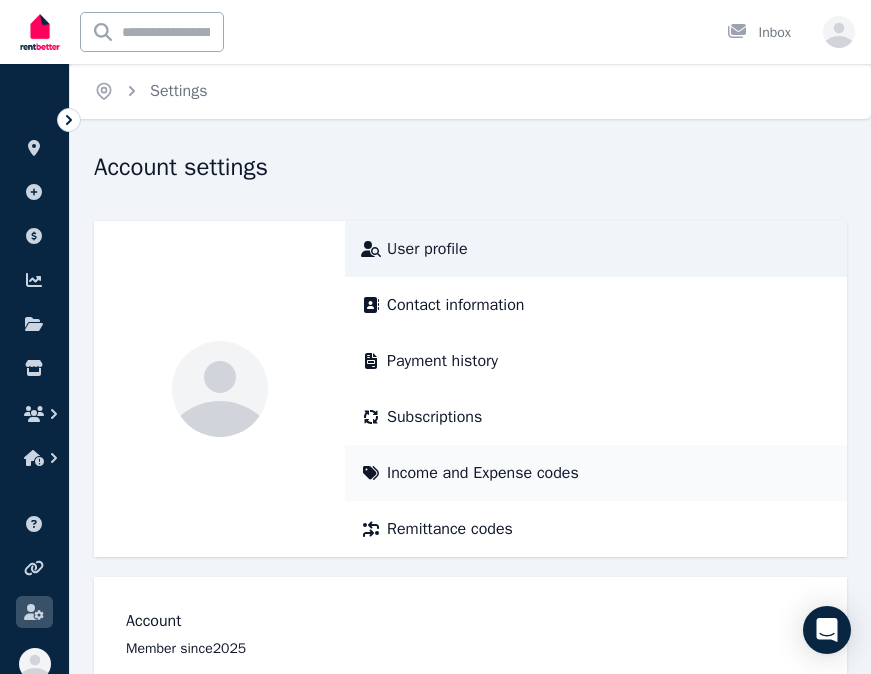 scroll, scrollTop: 0, scrollLeft: 0, axis: both 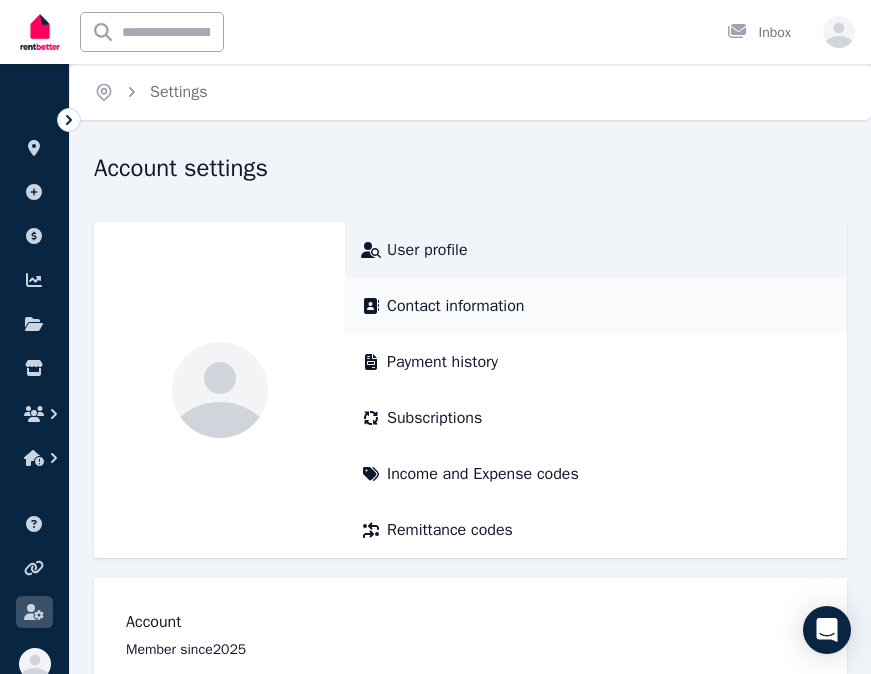 click on "Contact information" at bounding box center (455, 306) 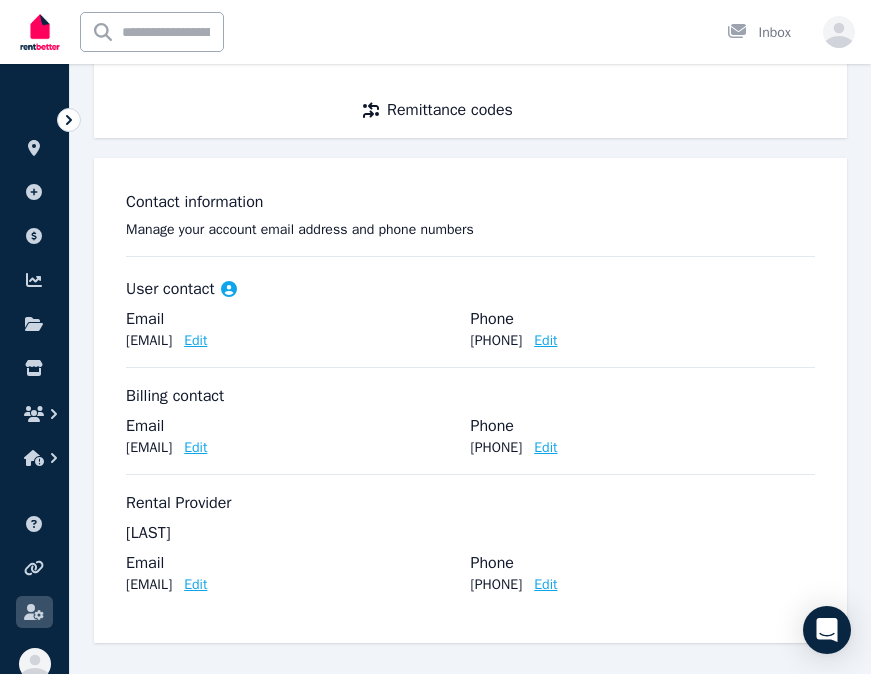 scroll, scrollTop: 425, scrollLeft: 0, axis: vertical 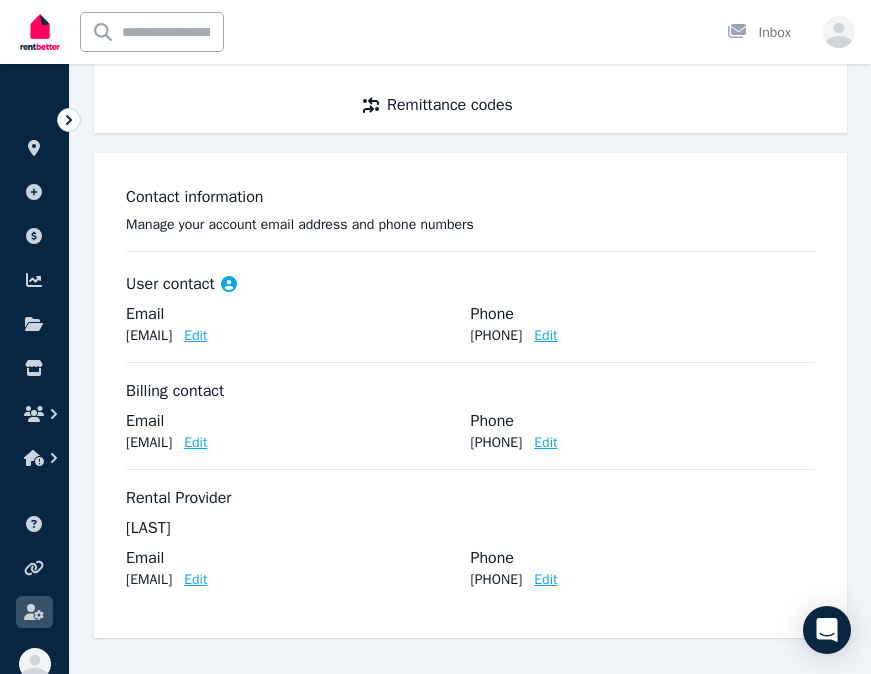 click on "Edit" at bounding box center (195, 580) 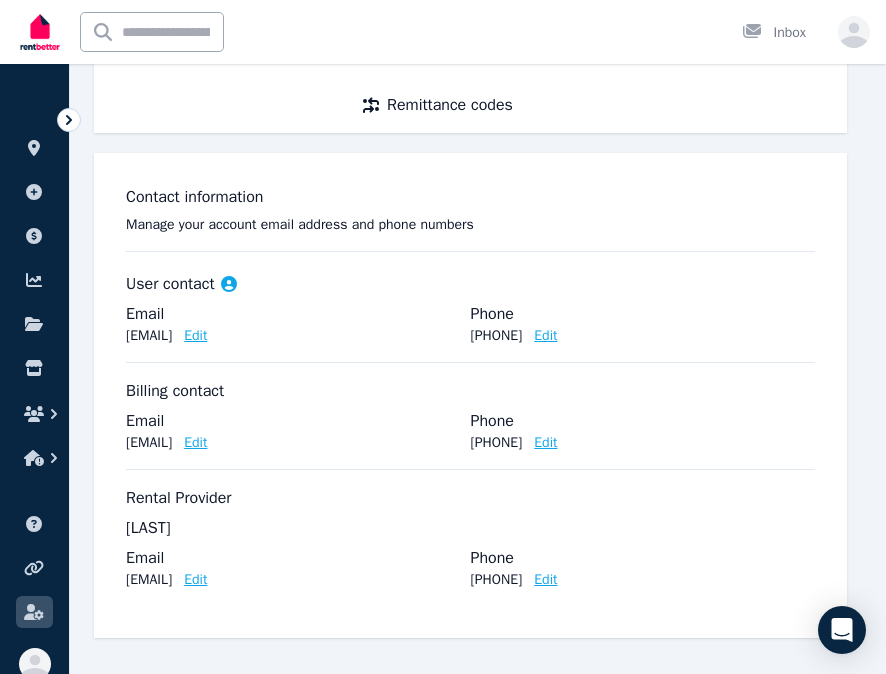 click on "**********" at bounding box center (443, 337) 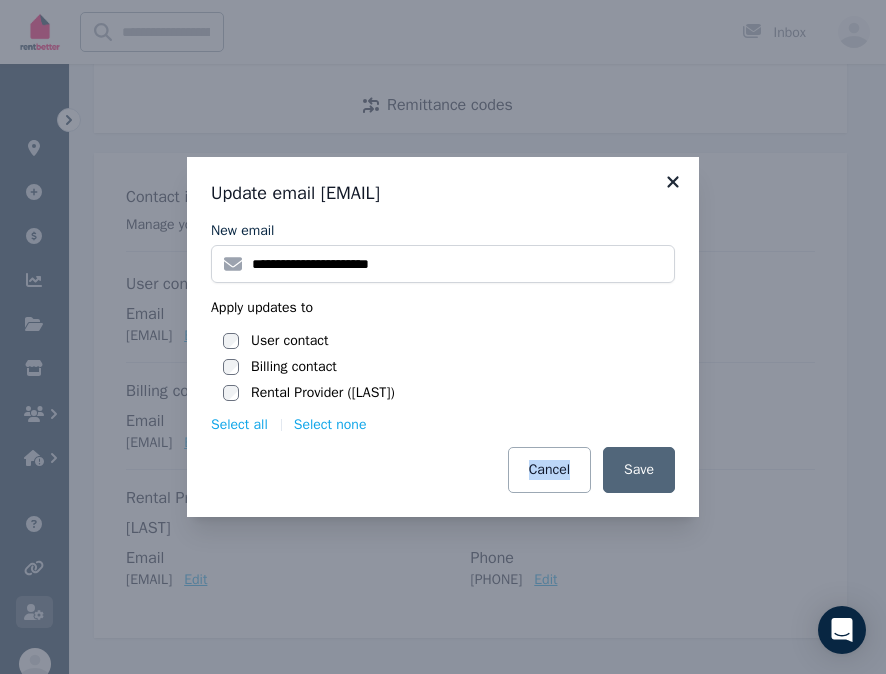 click 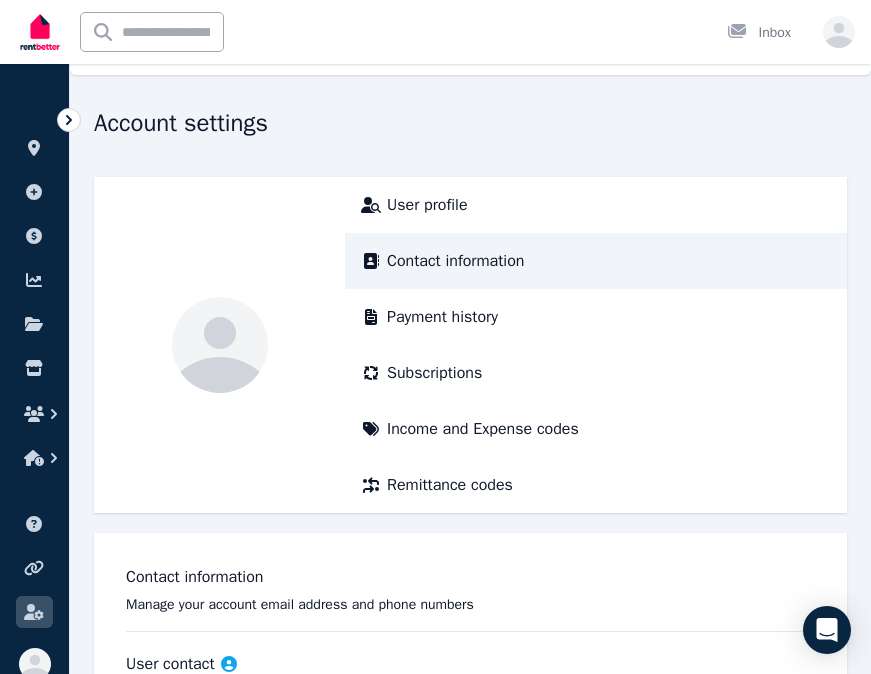 scroll, scrollTop: 0, scrollLeft: 0, axis: both 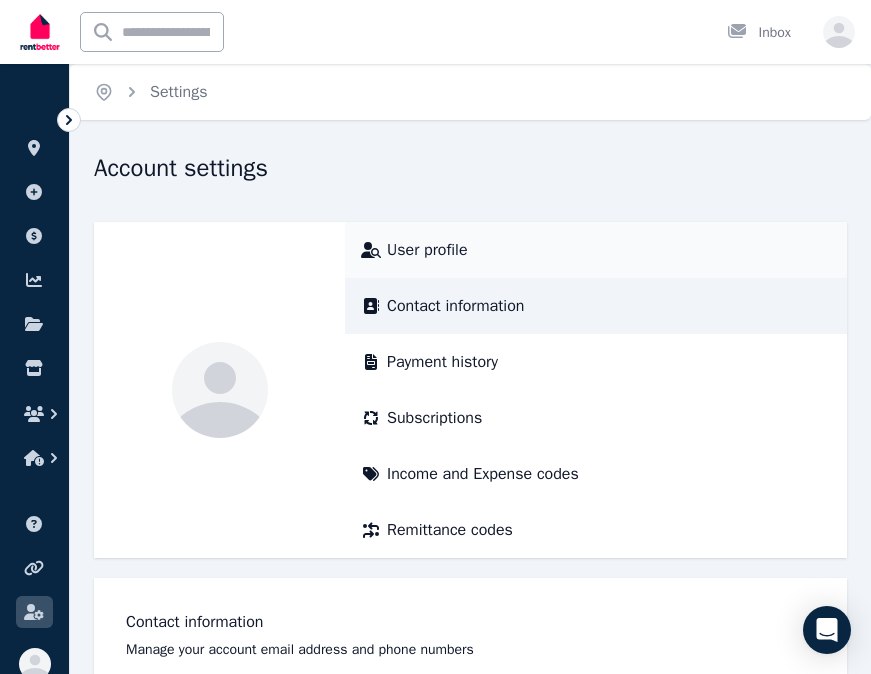 click on "User profile" at bounding box center (427, 250) 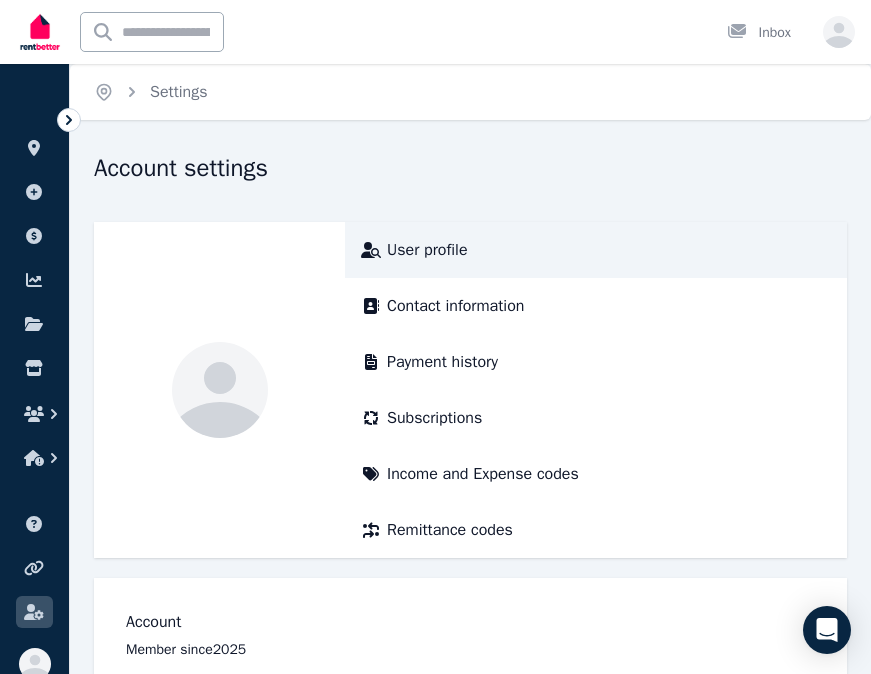 click on "User profile" at bounding box center [427, 250] 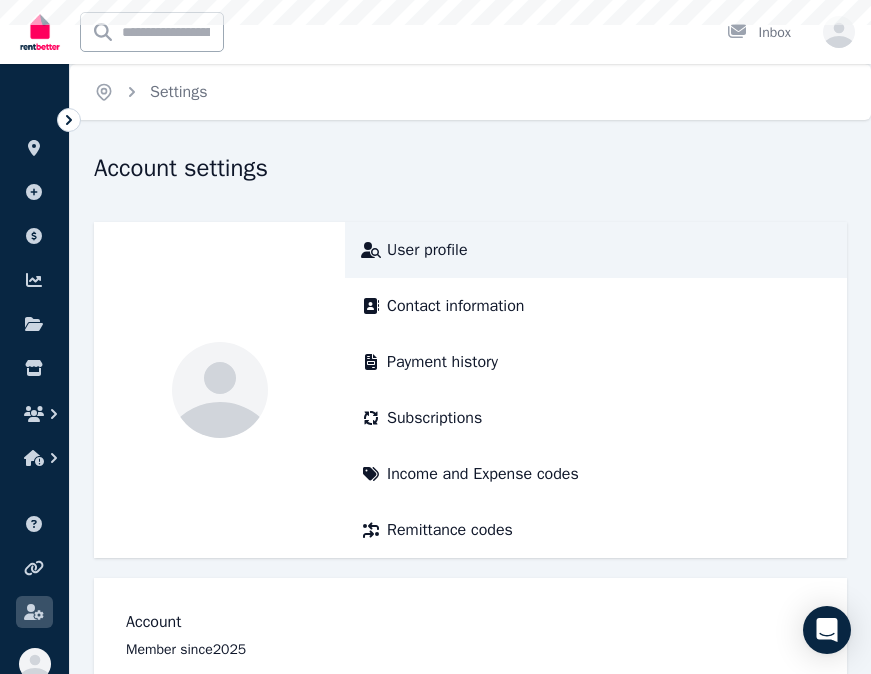 click on "User profile" at bounding box center [427, 250] 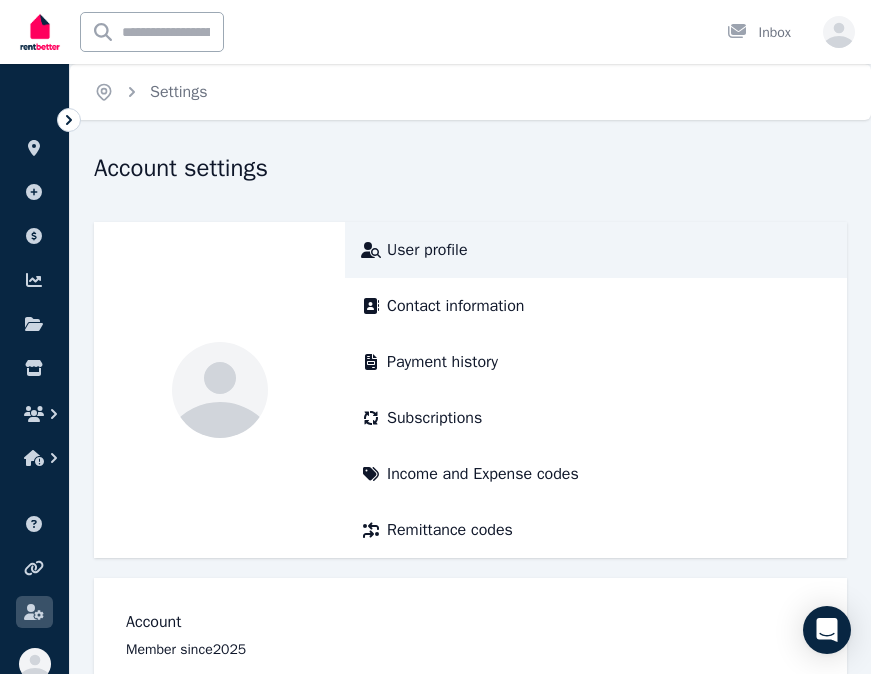 click on "User profile" at bounding box center [427, 250] 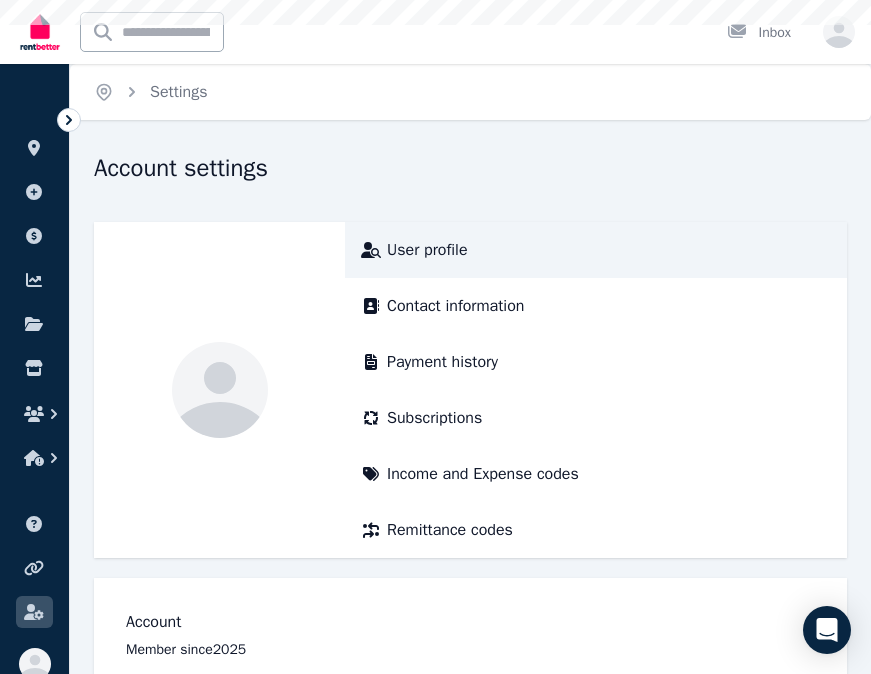 click on "User profile" at bounding box center [427, 250] 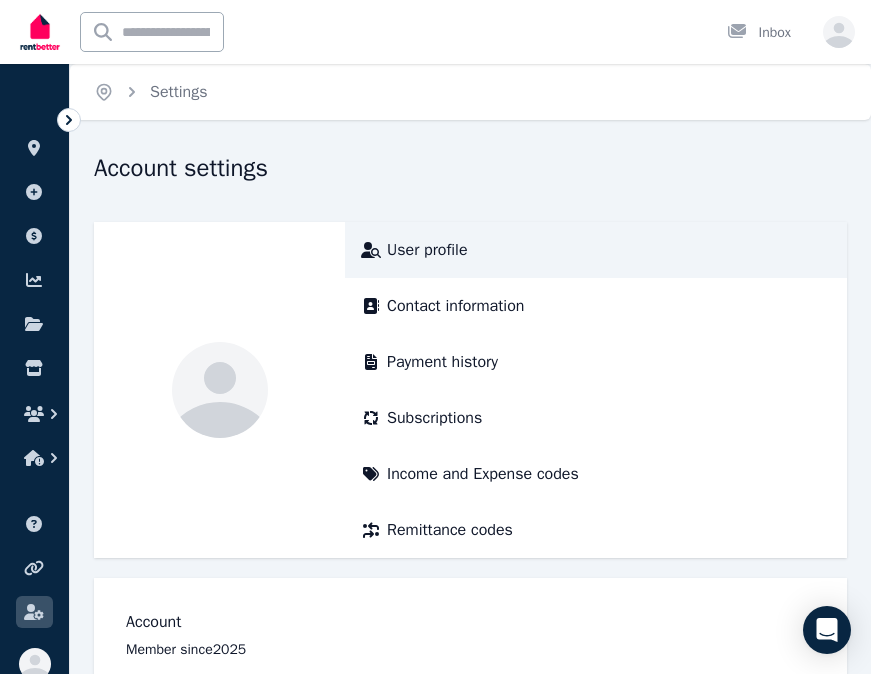 click on "User profile" at bounding box center [427, 250] 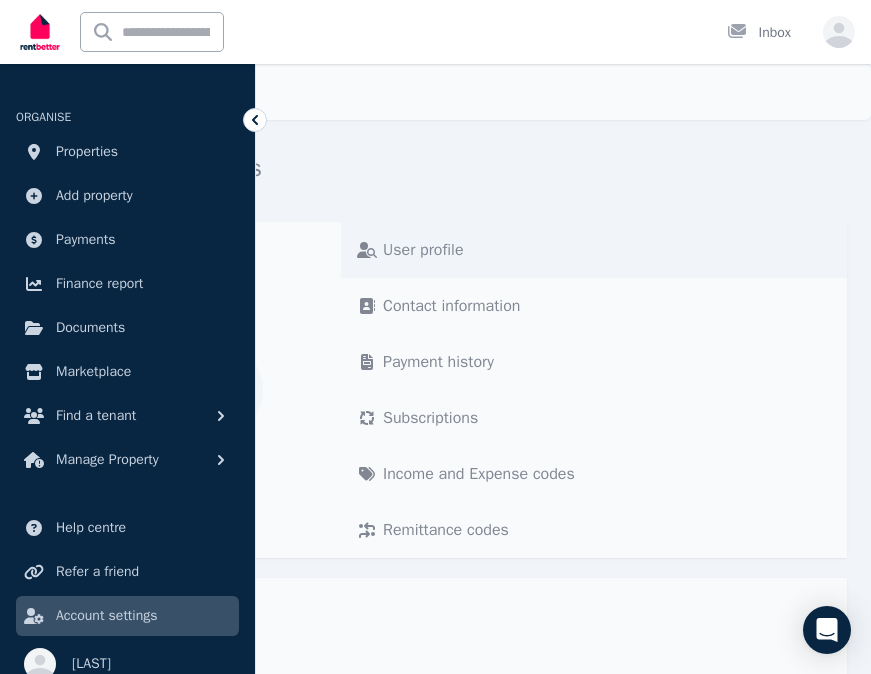 click on "User profile" at bounding box center [423, 250] 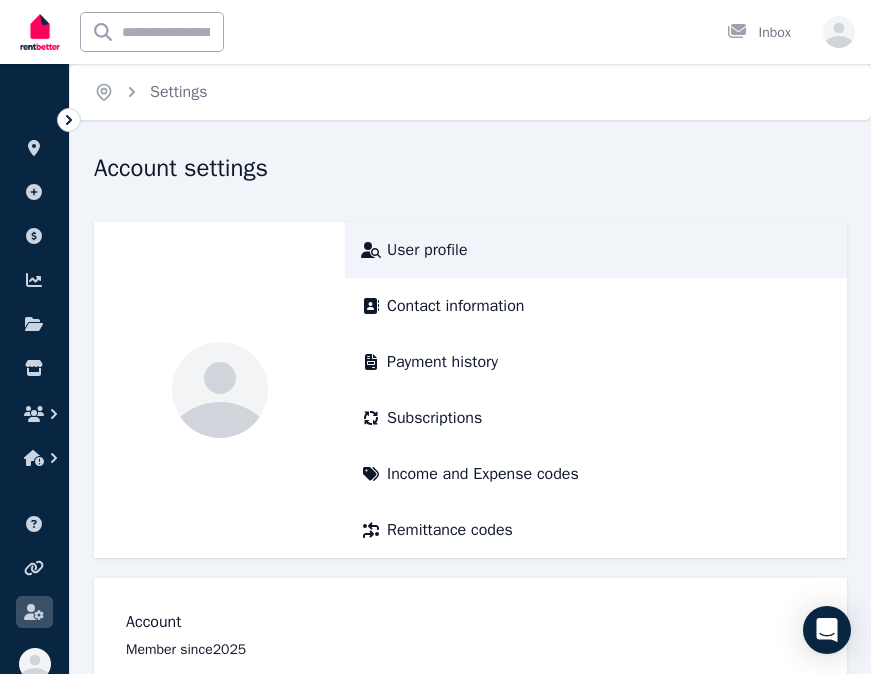 click on "User profile" at bounding box center [427, 250] 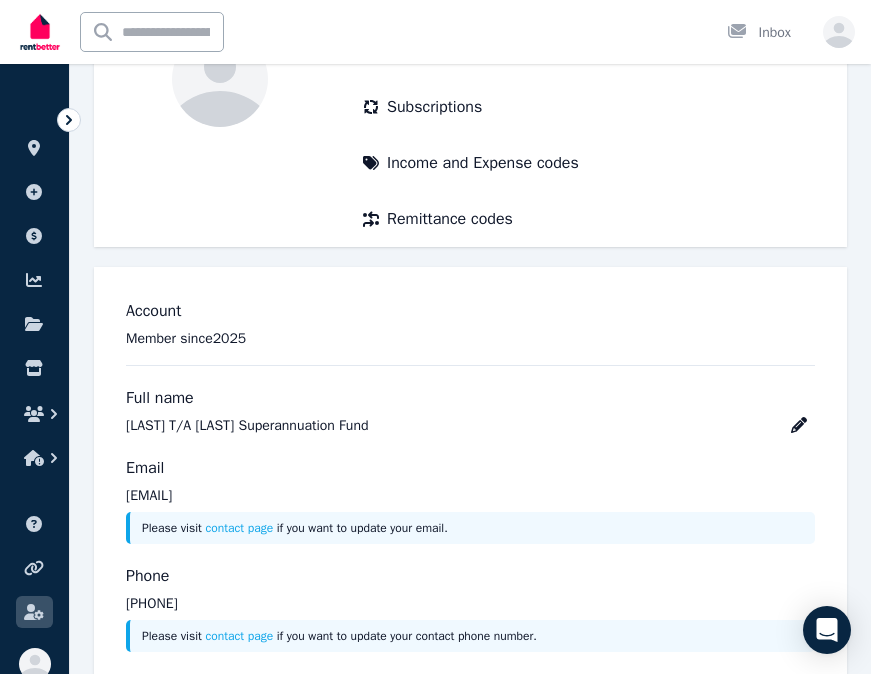 scroll, scrollTop: 357, scrollLeft: 0, axis: vertical 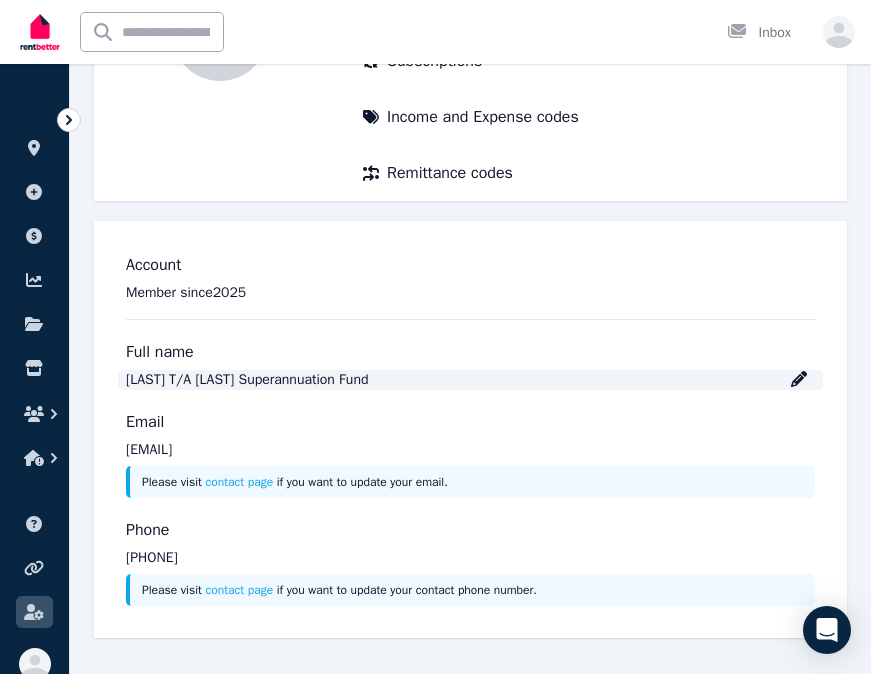 click 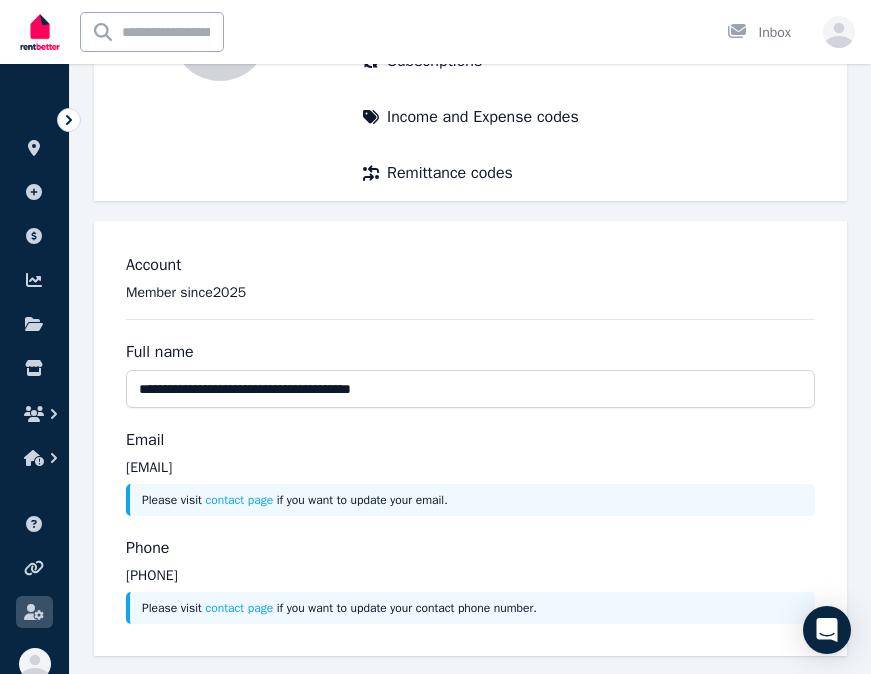 drag, startPoint x: 243, startPoint y: 393, endPoint x: 102, endPoint y: 392, distance: 141.00354 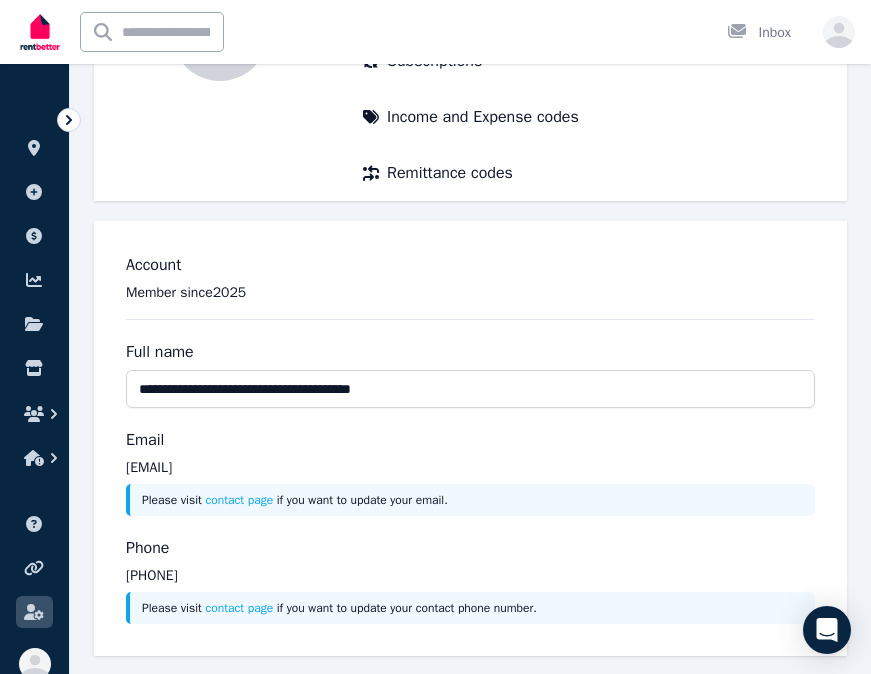 click on "**********" at bounding box center (470, 438) 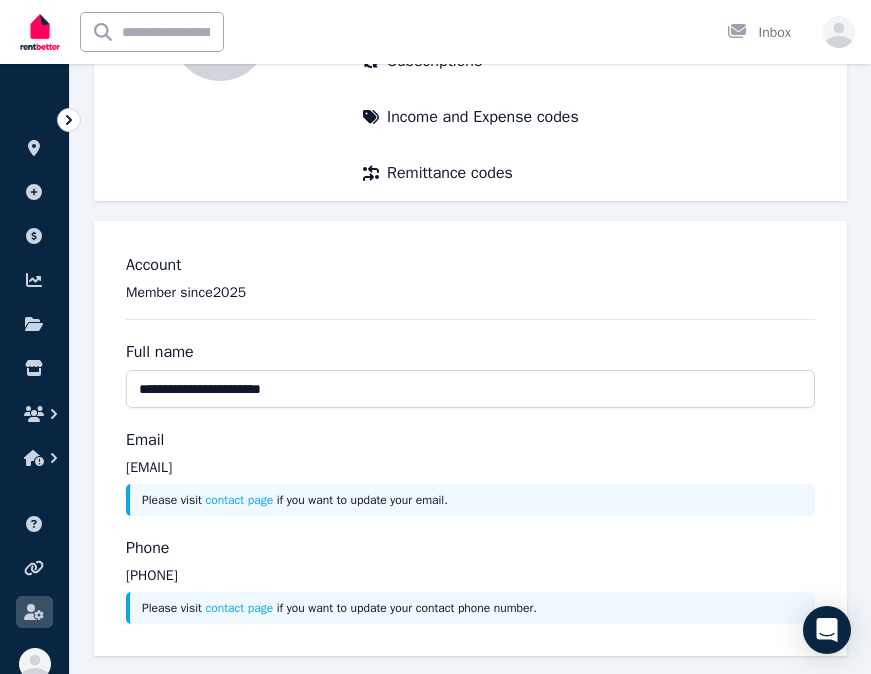 type on "**********" 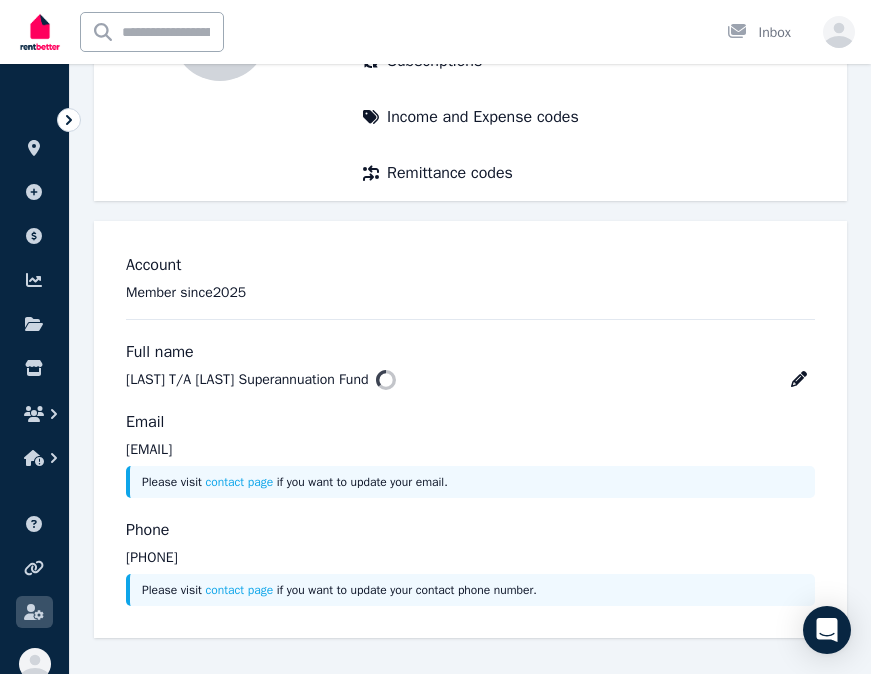 click on "Email sandrafitch@outlook.com Please visit   contact page   if you want to update your email." at bounding box center (470, 454) 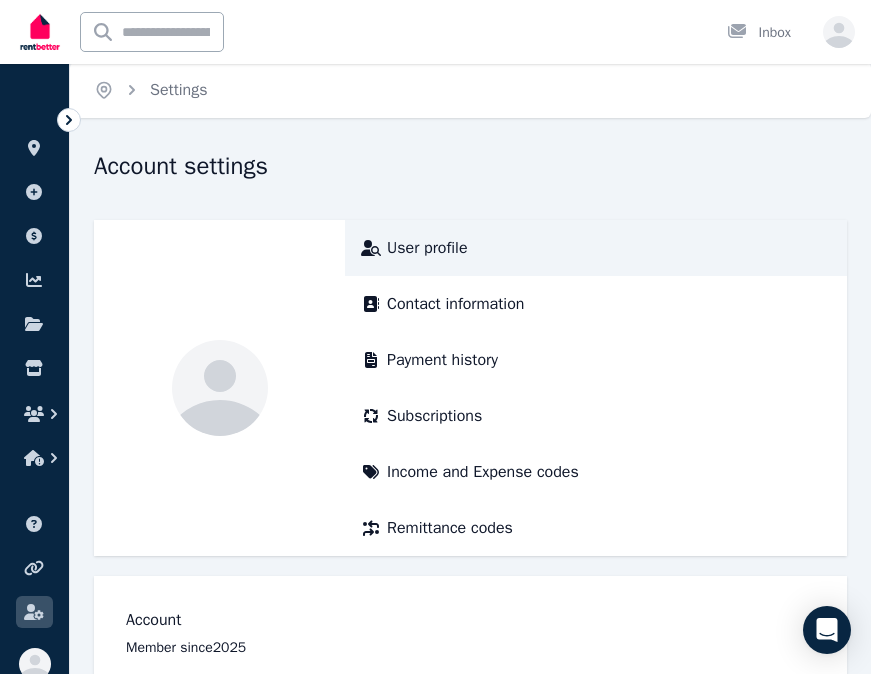 scroll, scrollTop: 0, scrollLeft: 0, axis: both 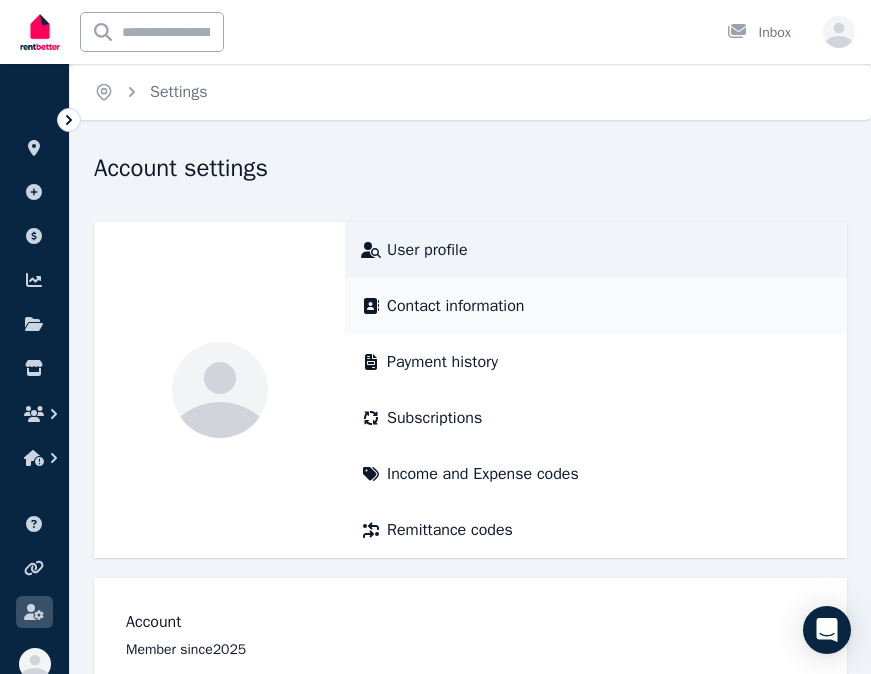 click on "Contact information" at bounding box center [455, 306] 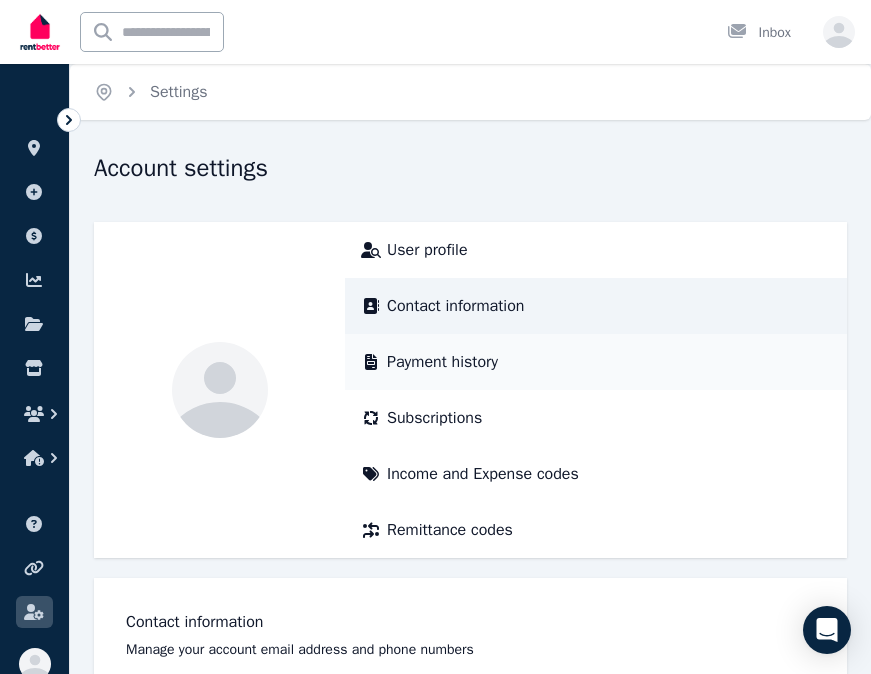click on "Payment history" at bounding box center [442, 362] 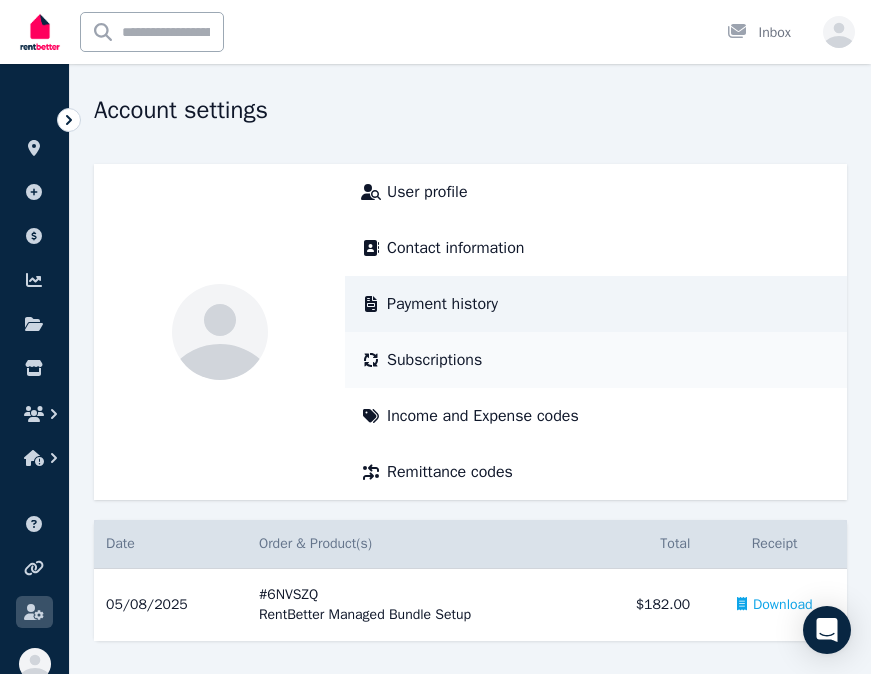 scroll, scrollTop: 61, scrollLeft: 0, axis: vertical 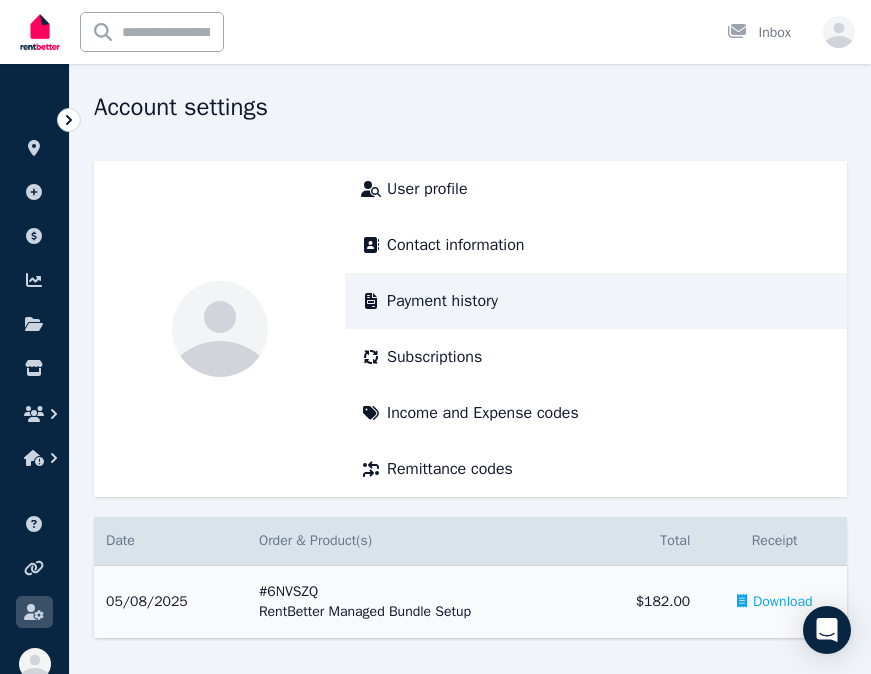 click on "Download" at bounding box center [783, 602] 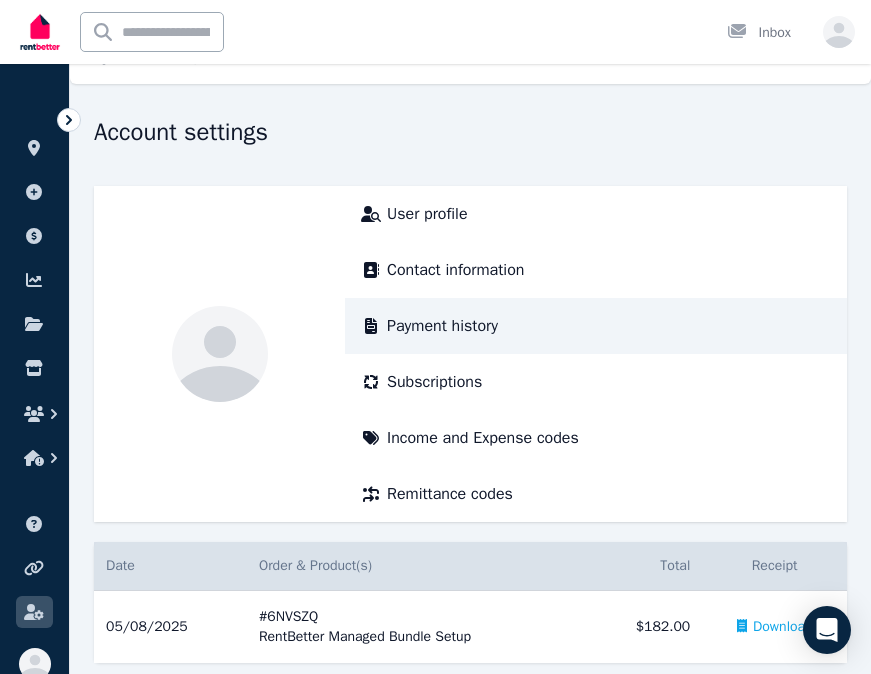 scroll, scrollTop: 0, scrollLeft: 0, axis: both 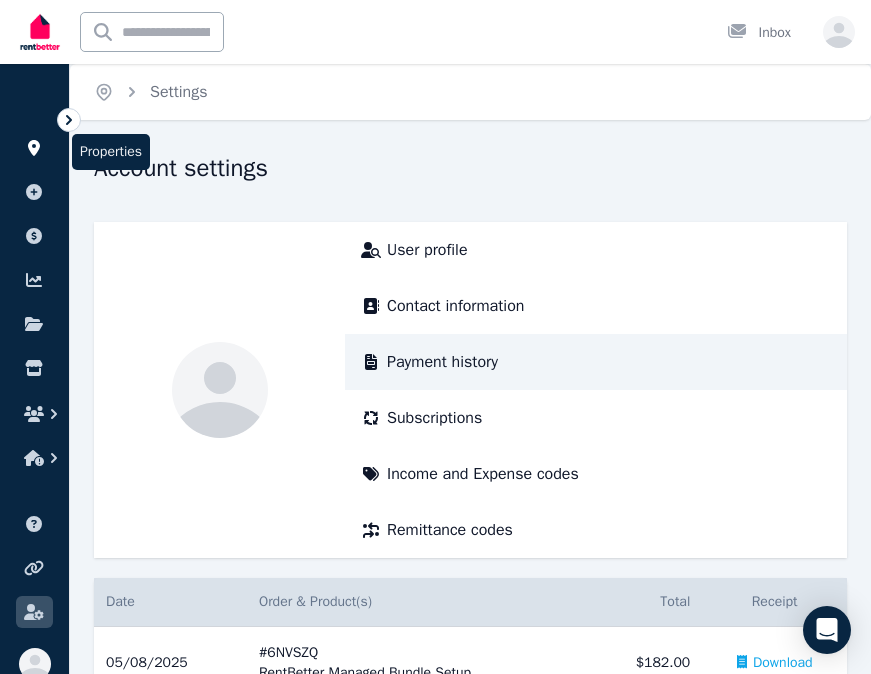 click 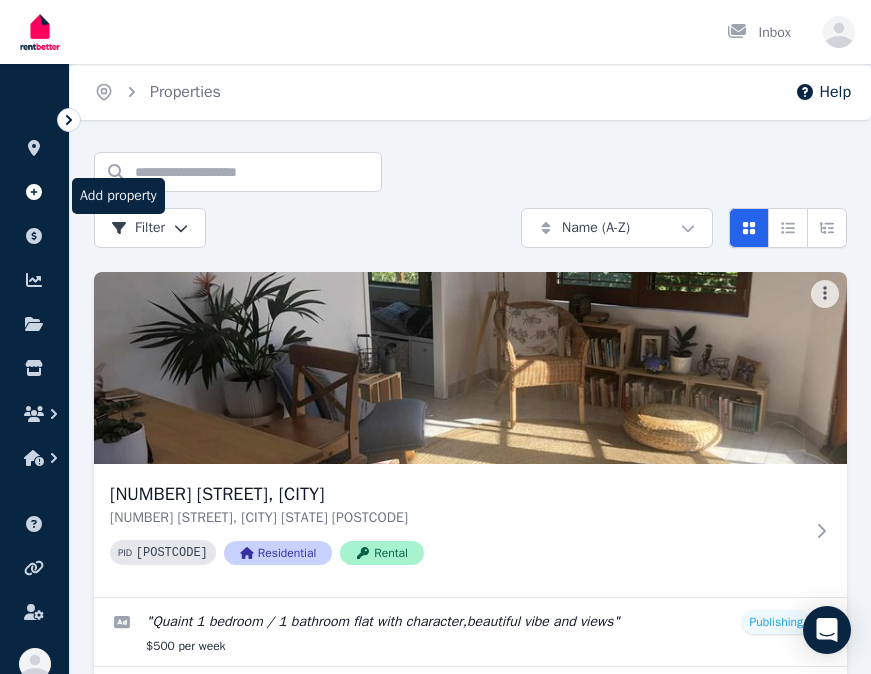 click 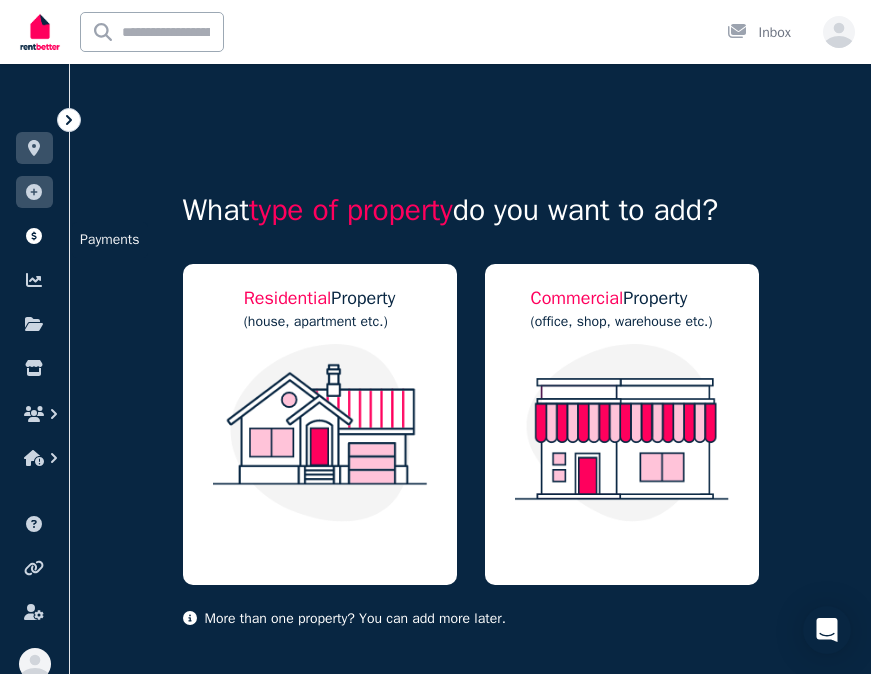 click 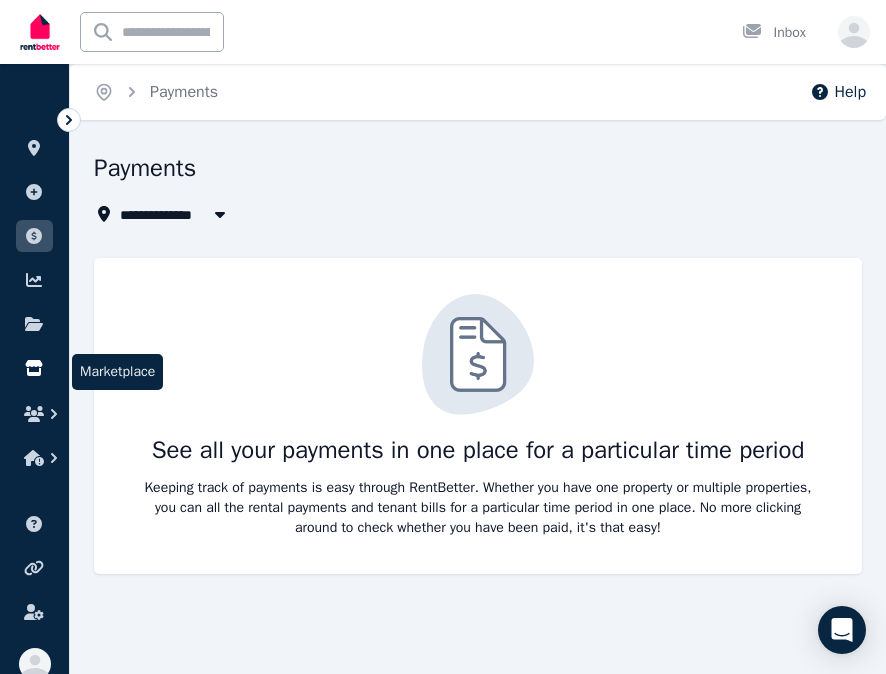 click 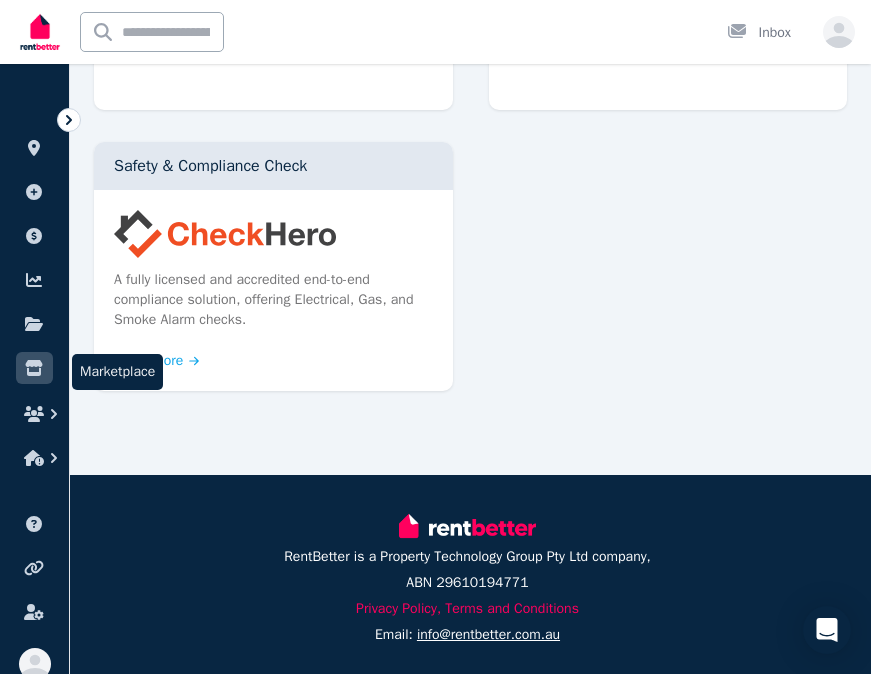 scroll, scrollTop: 1884, scrollLeft: 0, axis: vertical 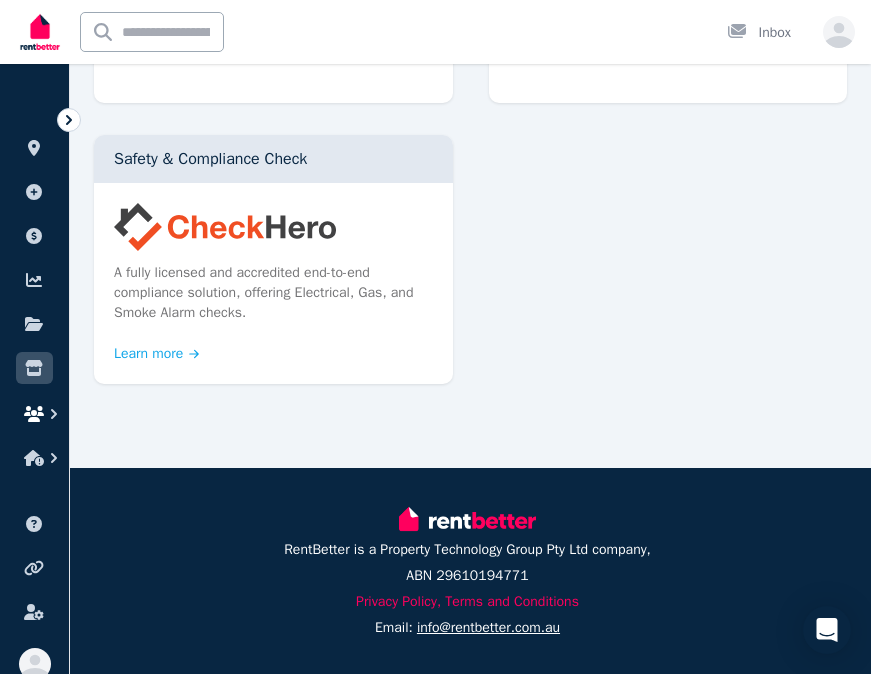 click 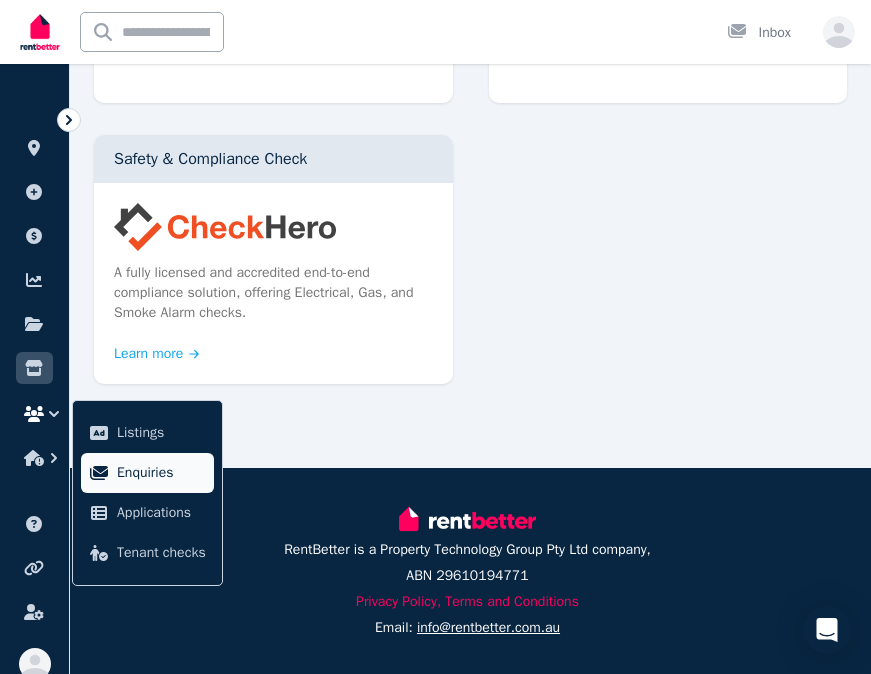 click on "Enquiries" at bounding box center (161, 473) 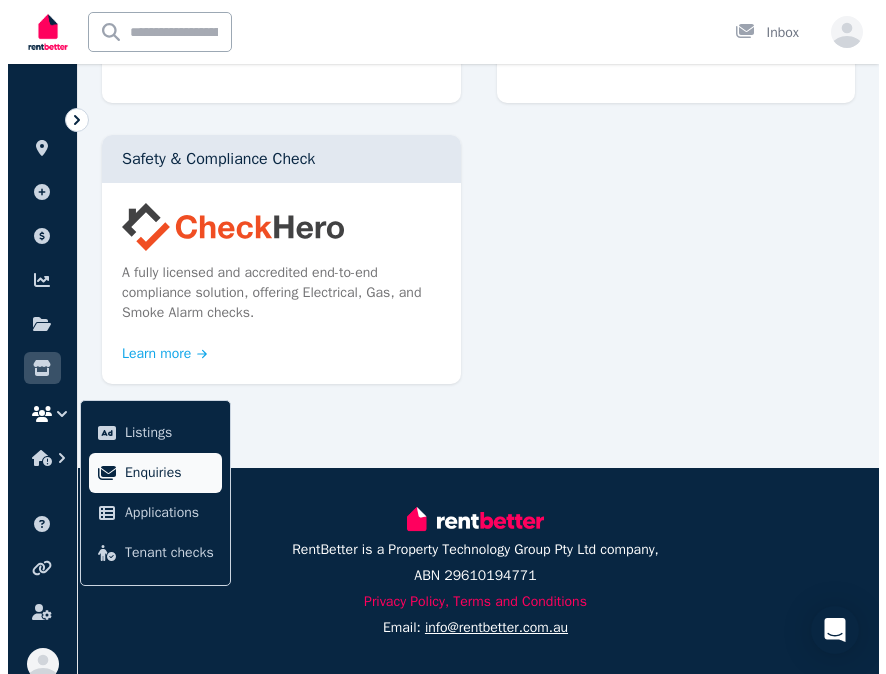 scroll, scrollTop: 0, scrollLeft: 0, axis: both 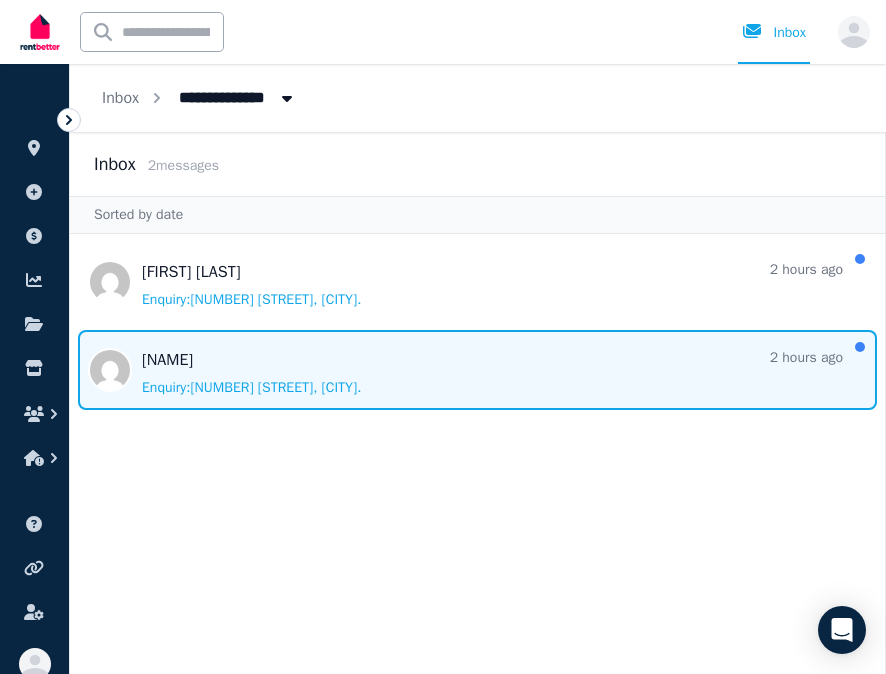 click at bounding box center [477, 370] 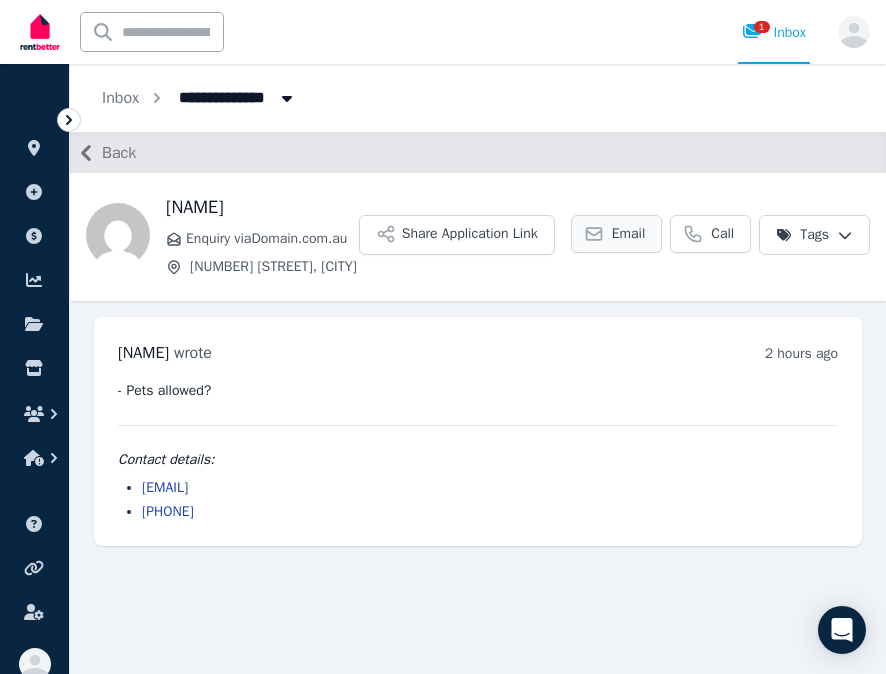 click on "Email" at bounding box center [629, 234] 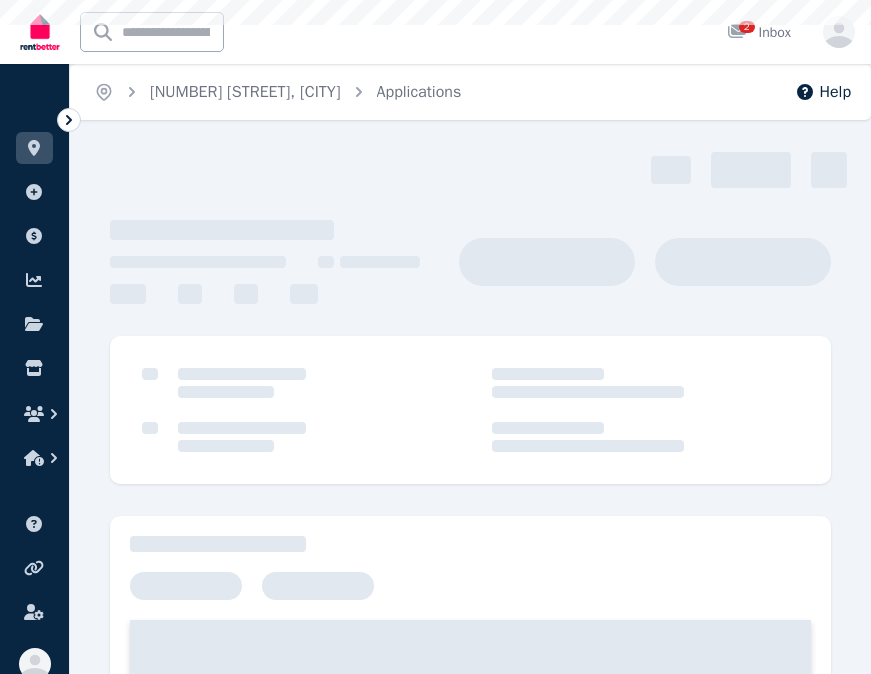 scroll, scrollTop: 0, scrollLeft: 0, axis: both 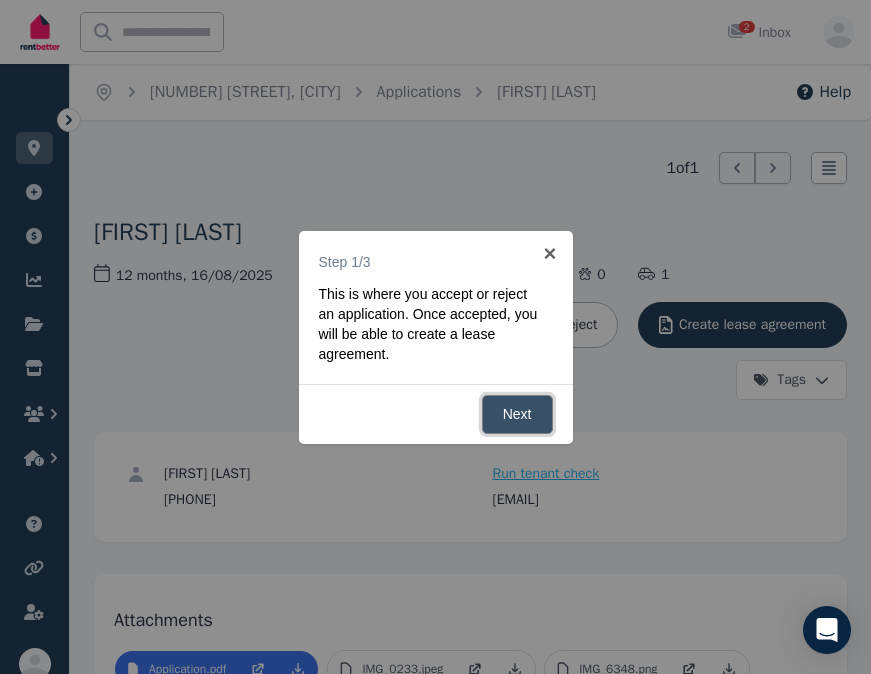 click on "Next" at bounding box center (517, 414) 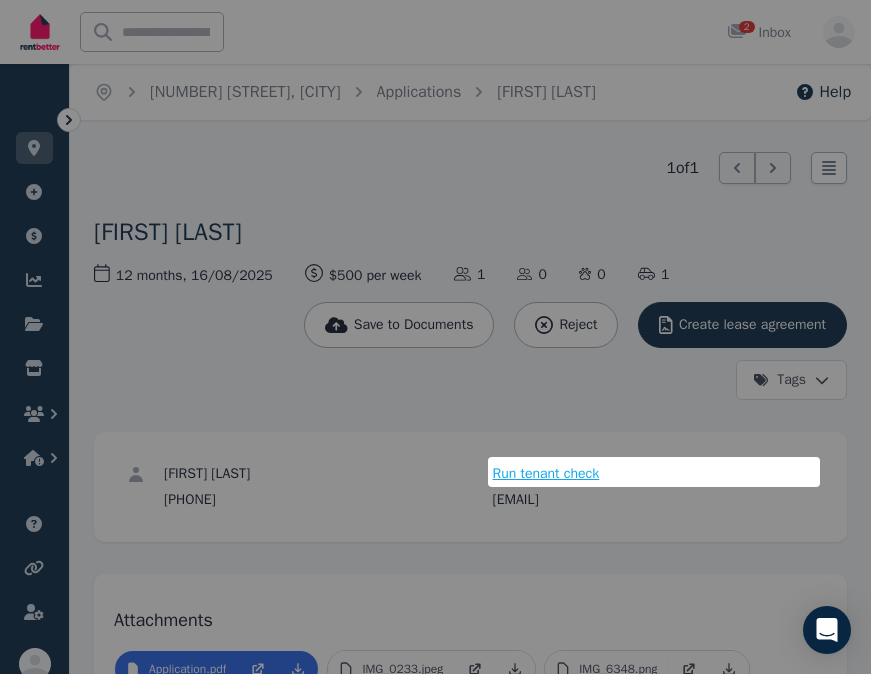 click at bounding box center (435, 337) 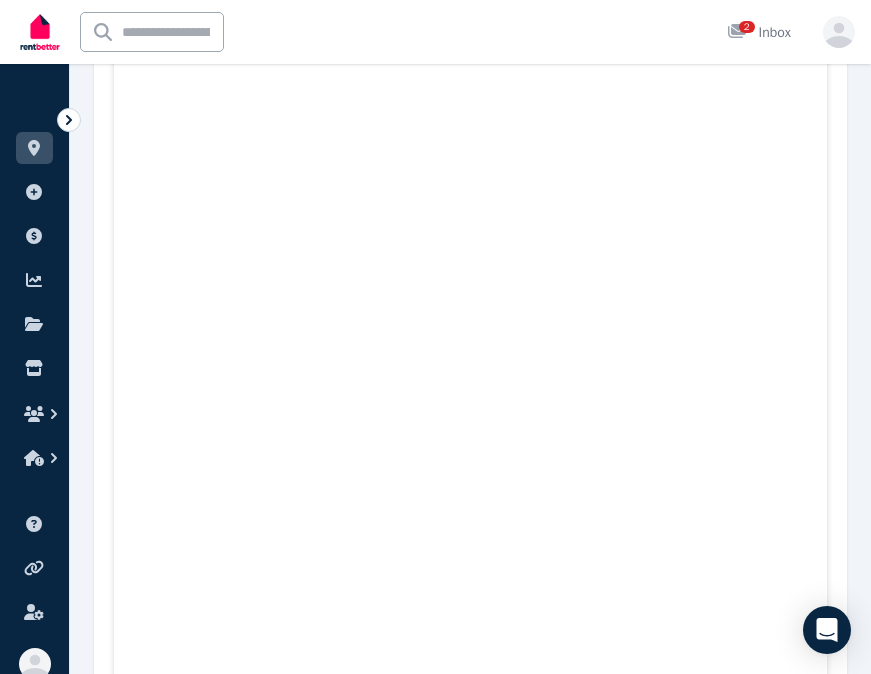 scroll, scrollTop: 7800, scrollLeft: 0, axis: vertical 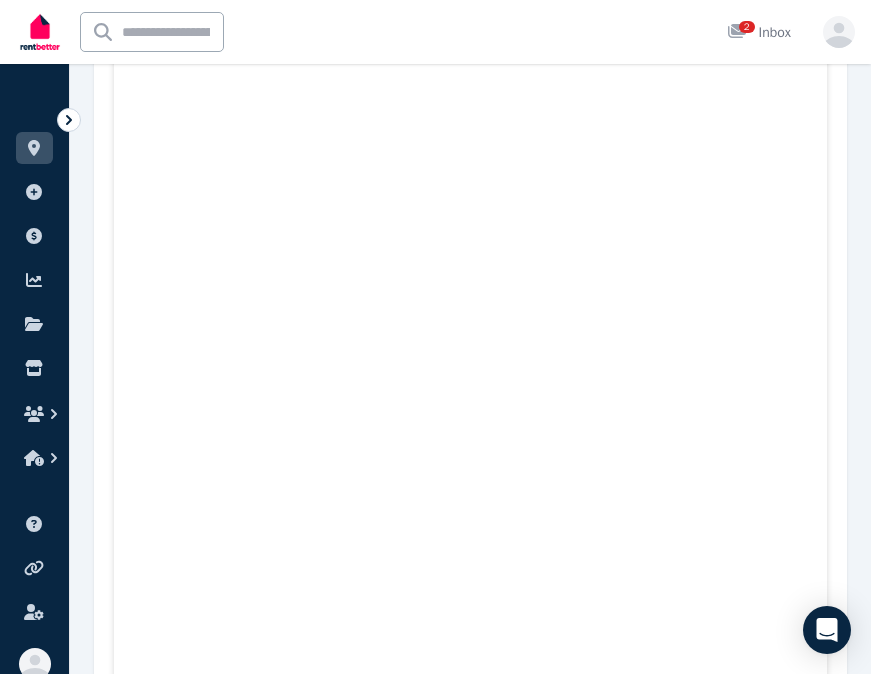 click at bounding box center [435, 337] 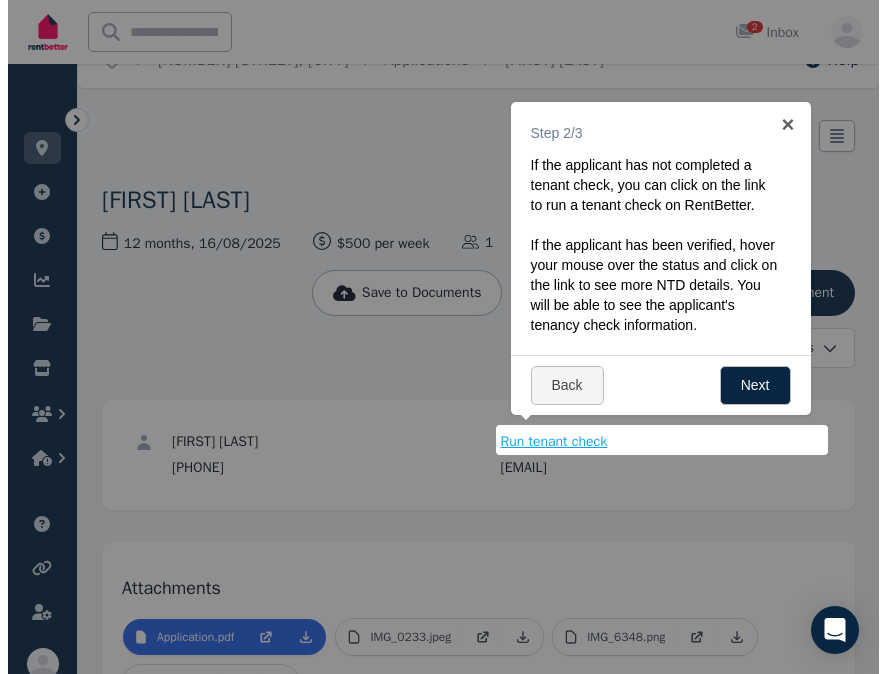 scroll, scrollTop: 0, scrollLeft: 0, axis: both 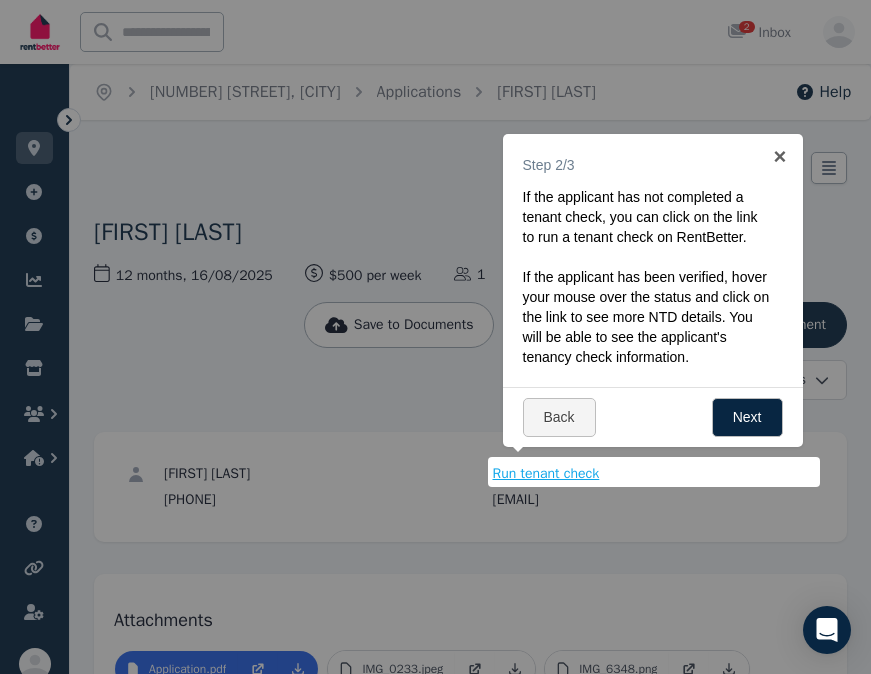 click on "Run tenant check" at bounding box center [546, 474] 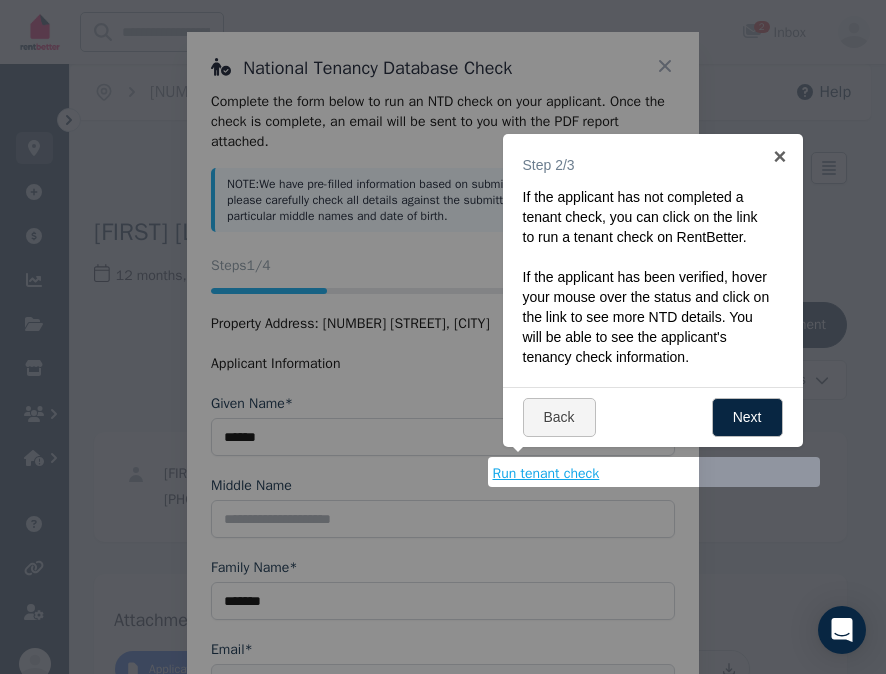 scroll, scrollTop: 56, scrollLeft: 0, axis: vertical 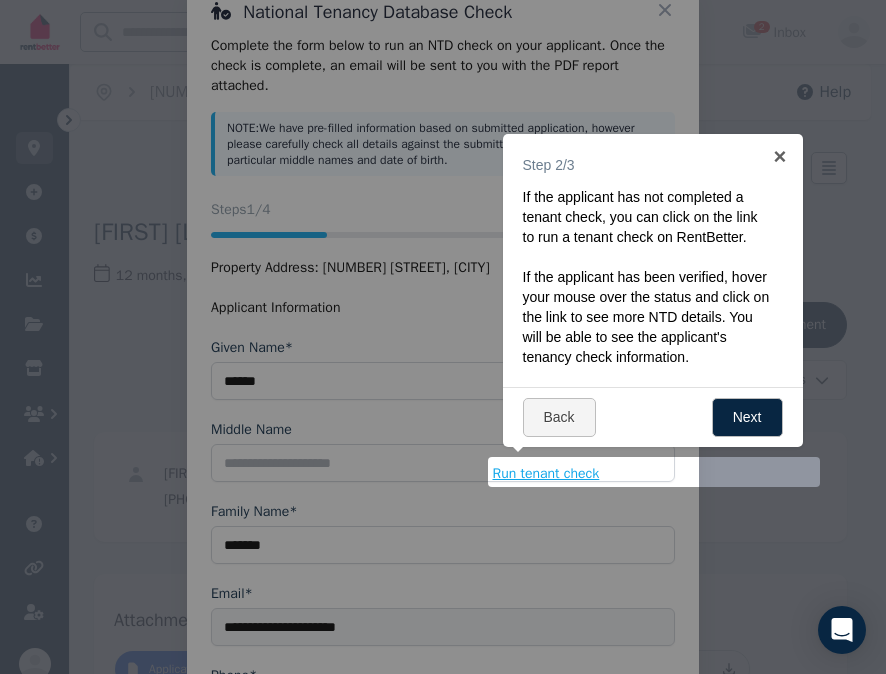 click at bounding box center (640, 157) 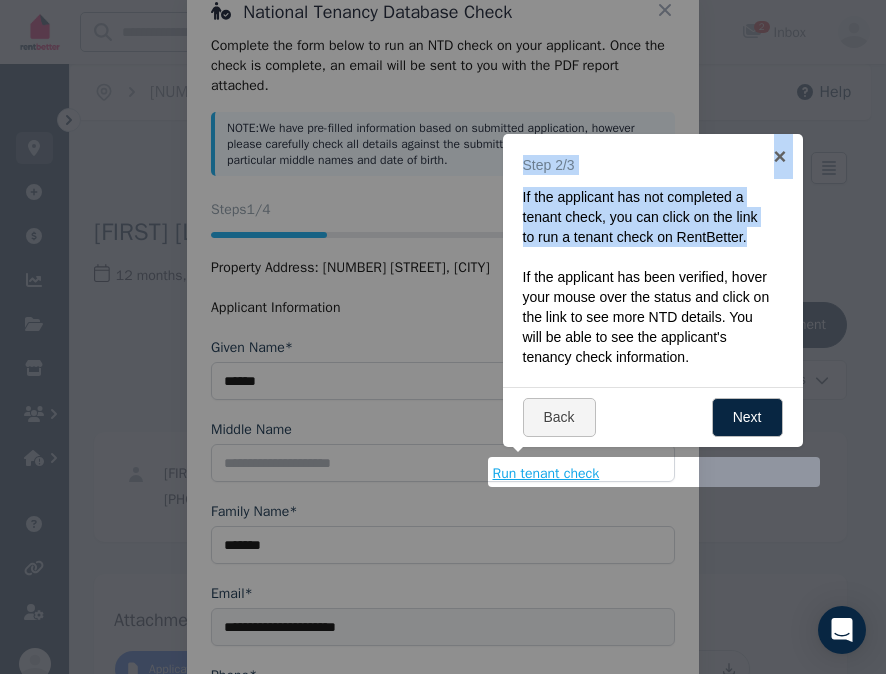 drag, startPoint x: 720, startPoint y: 192, endPoint x: 766, endPoint y: 229, distance: 59.03389 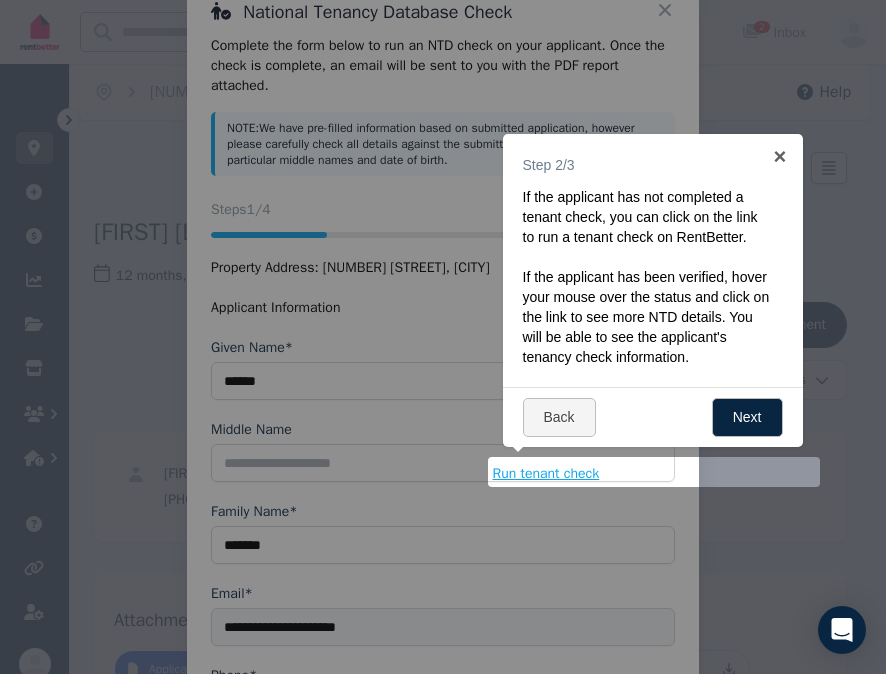 click at bounding box center (443, 337) 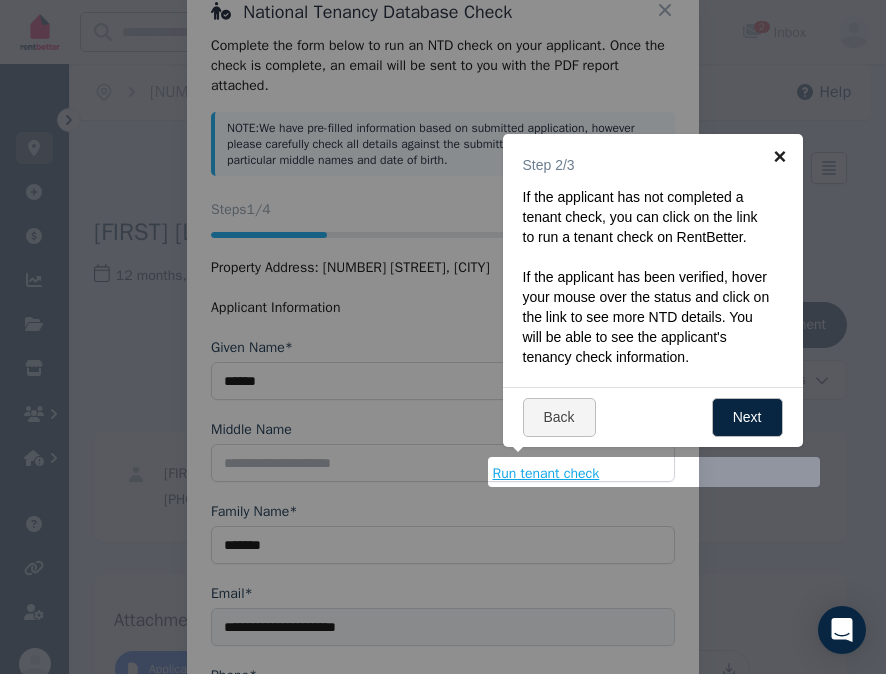 click on "×" at bounding box center [780, 156] 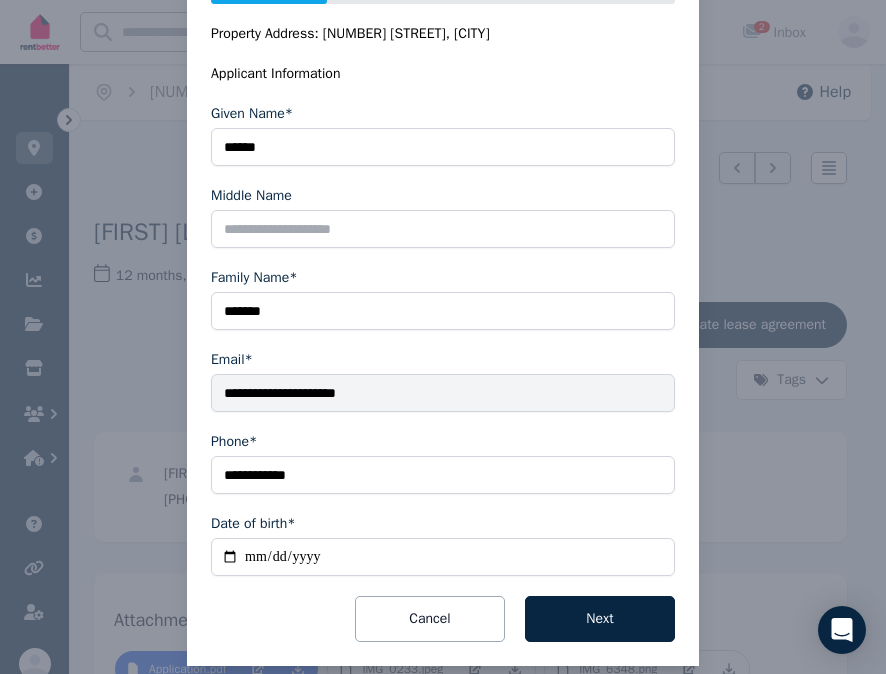 scroll, scrollTop: 314, scrollLeft: 0, axis: vertical 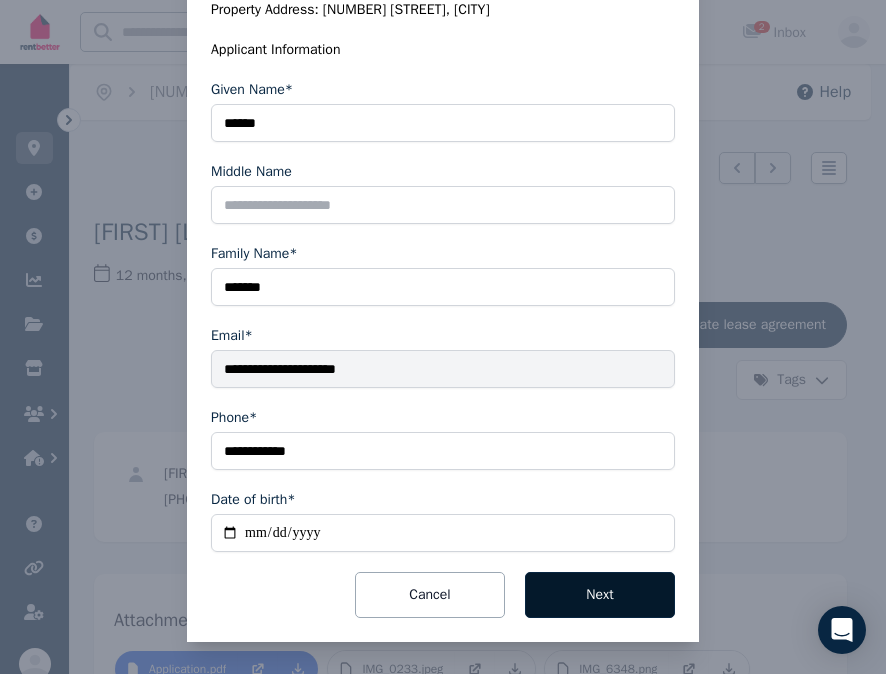 click on "Next" at bounding box center (600, 595) 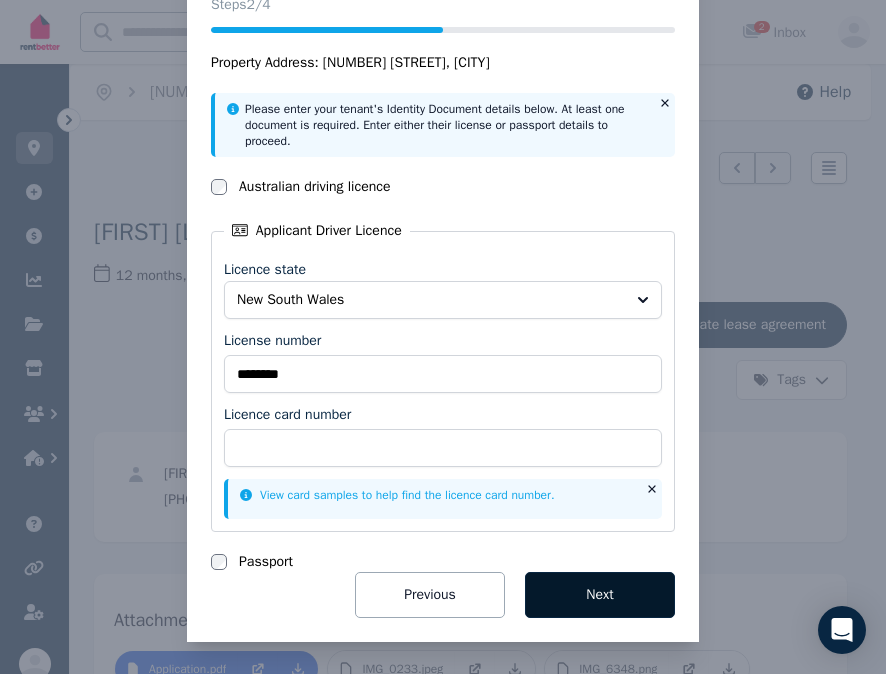 scroll, scrollTop: 109, scrollLeft: 0, axis: vertical 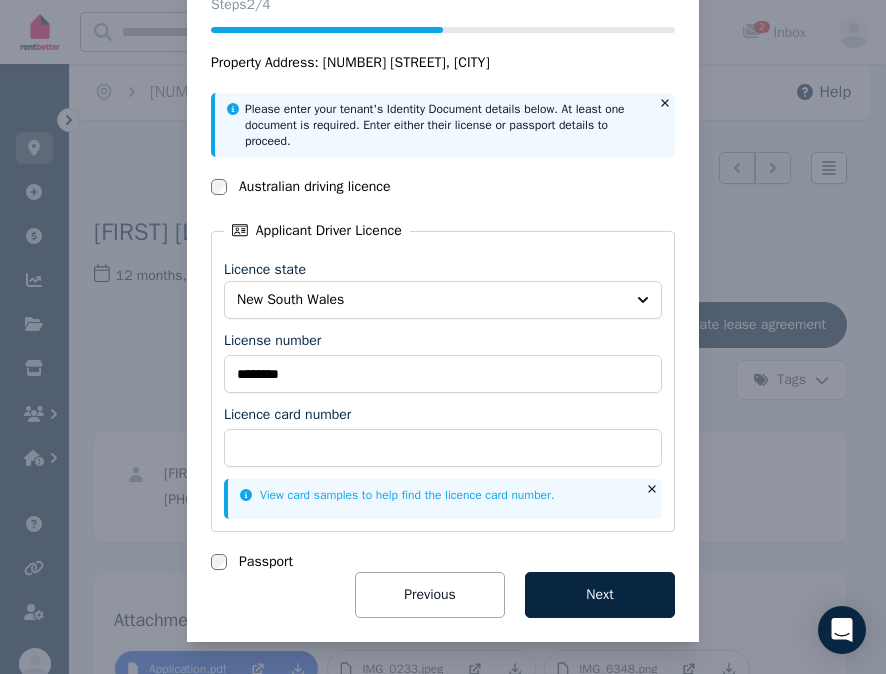 click on "View card samples to help find the licence card number." at bounding box center [397, 495] 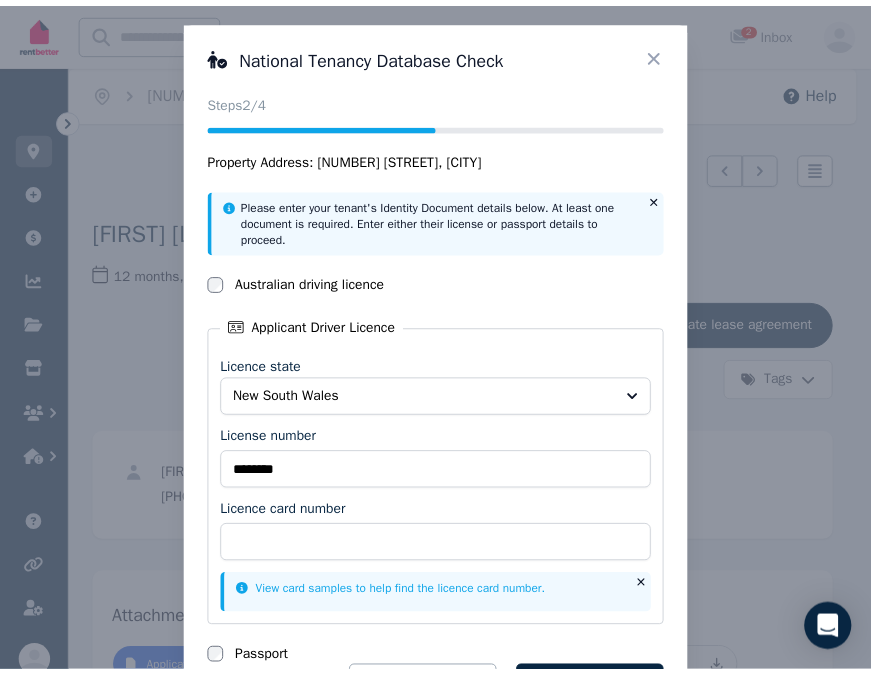 scroll, scrollTop: 0, scrollLeft: 0, axis: both 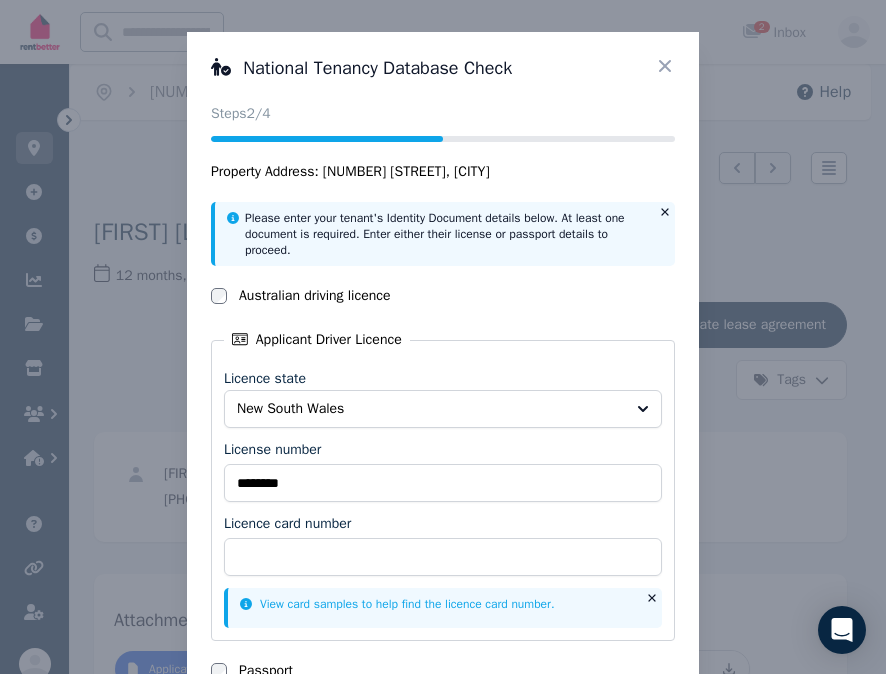 click 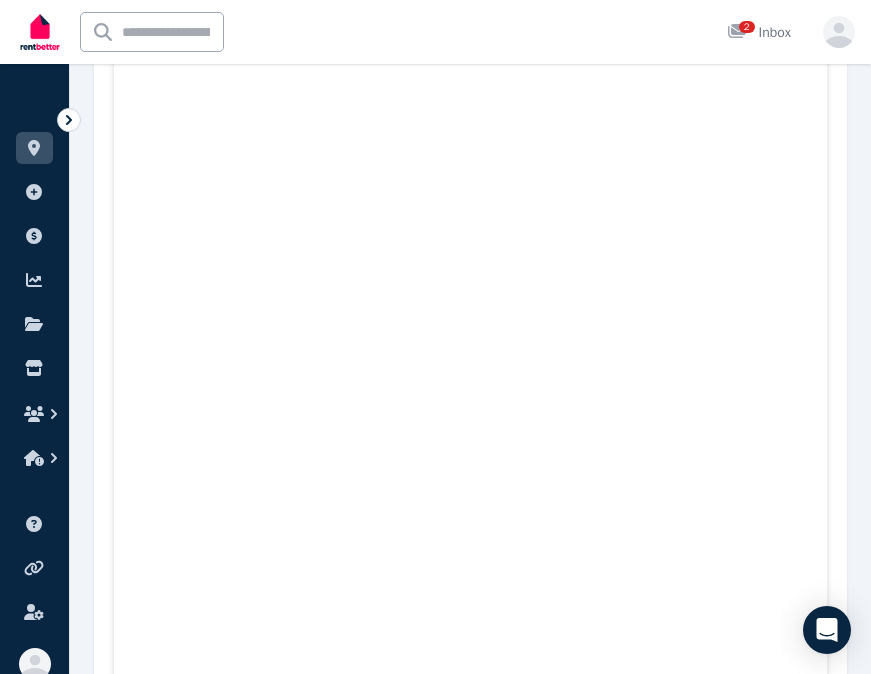 scroll, scrollTop: 9400, scrollLeft: 0, axis: vertical 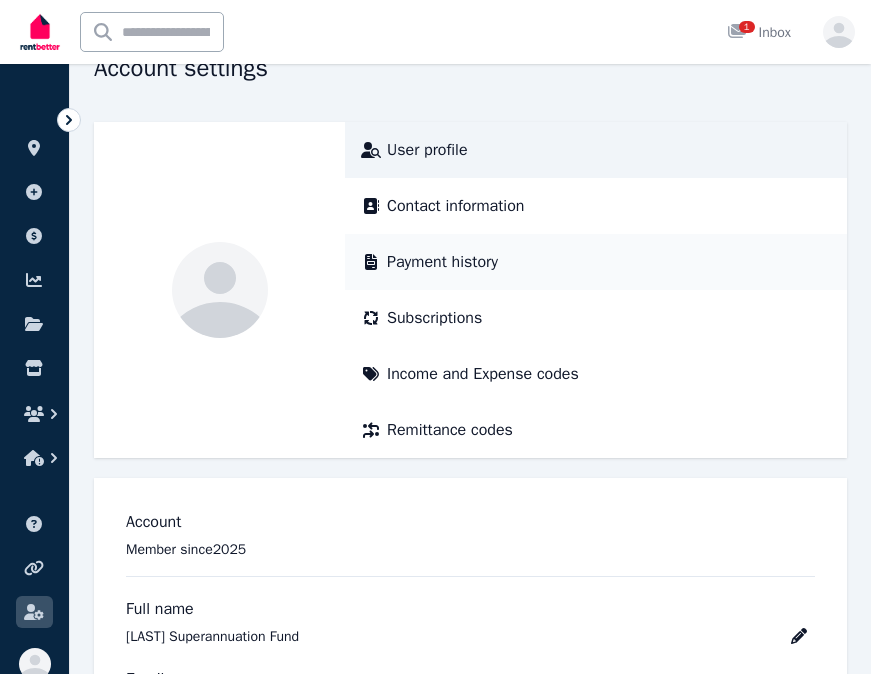 click on "Payment history" at bounding box center (442, 262) 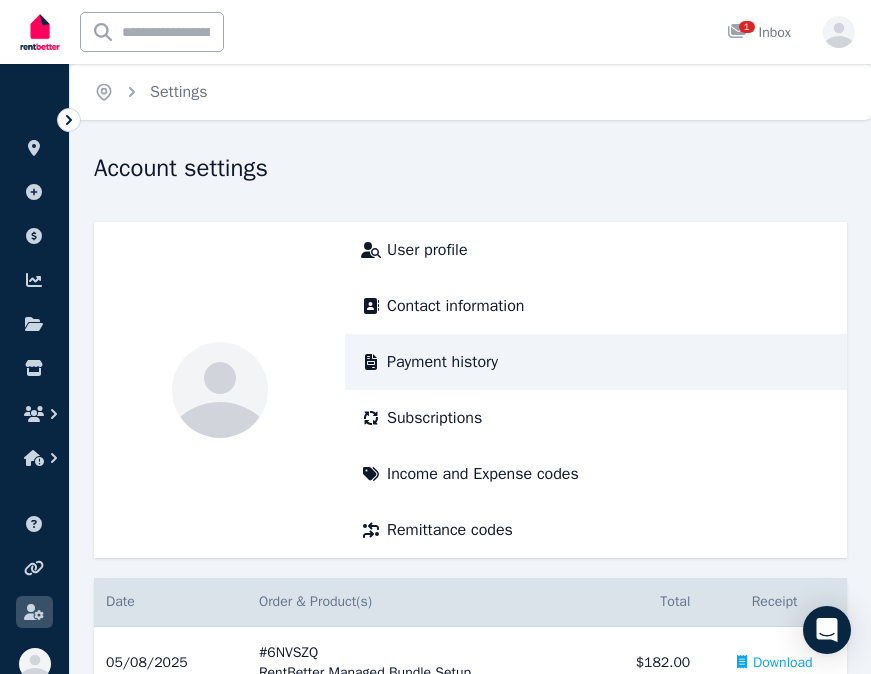 click on "Payment history" at bounding box center [442, 362] 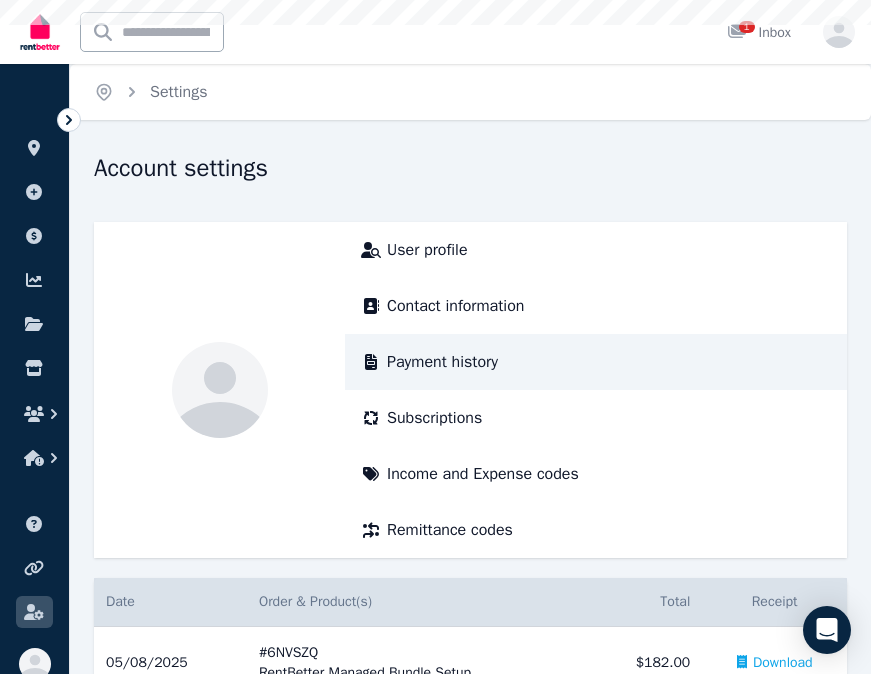 click on "Payment history" at bounding box center (442, 362) 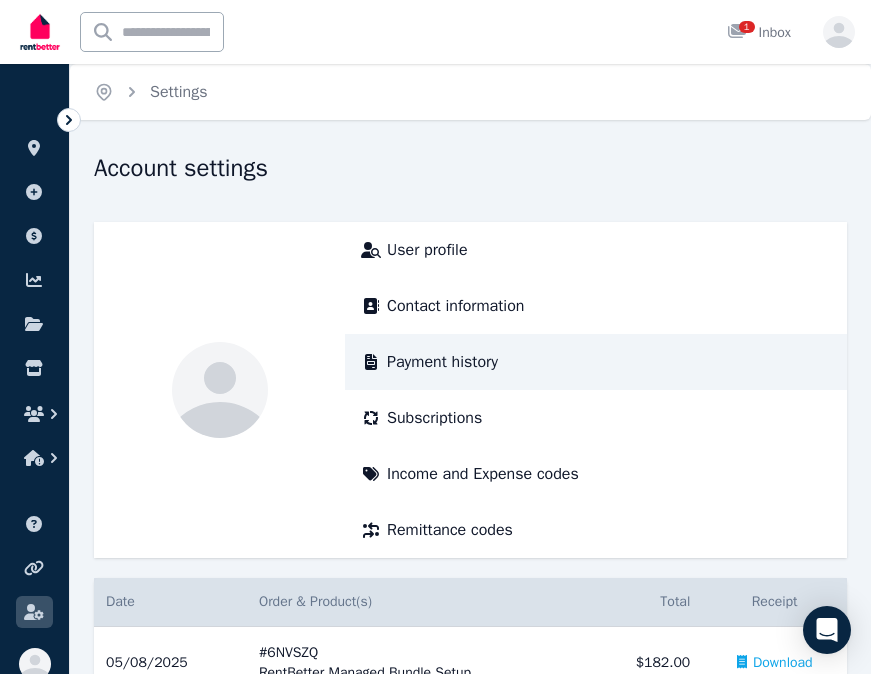 click on "Payment history" at bounding box center (442, 362) 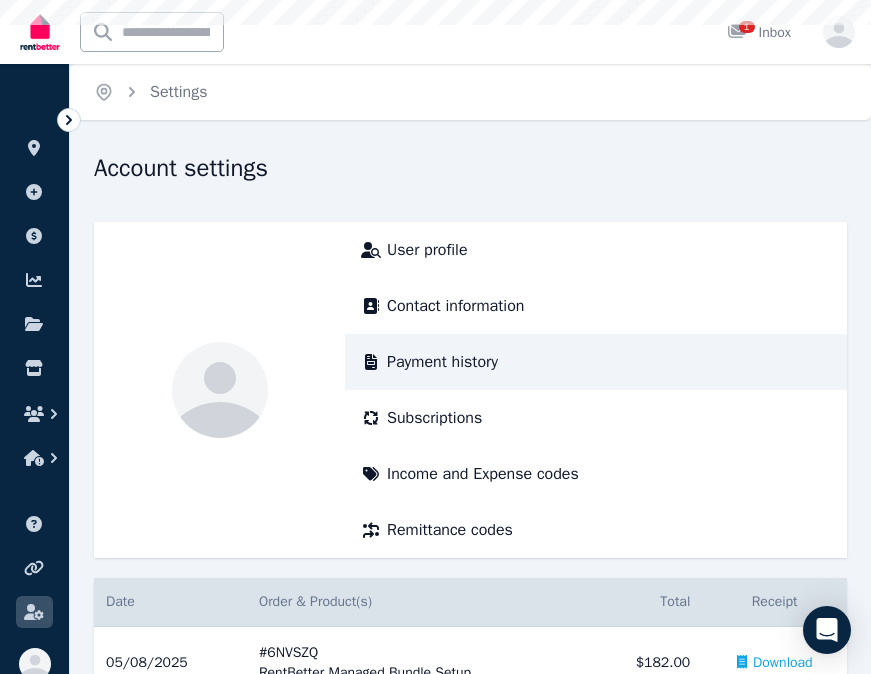 click on "Payment history" at bounding box center [442, 362] 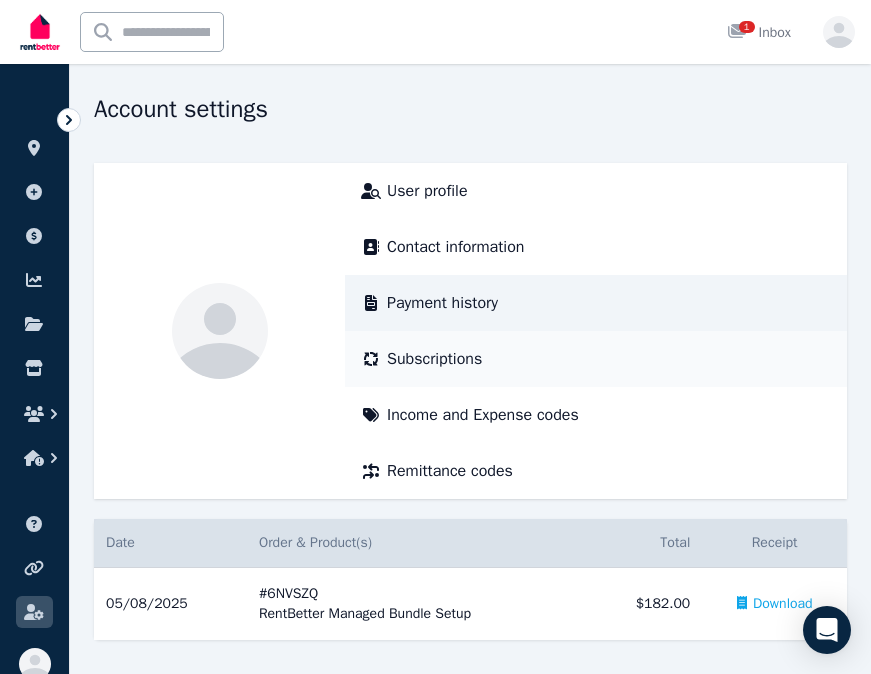 scroll, scrollTop: 61, scrollLeft: 0, axis: vertical 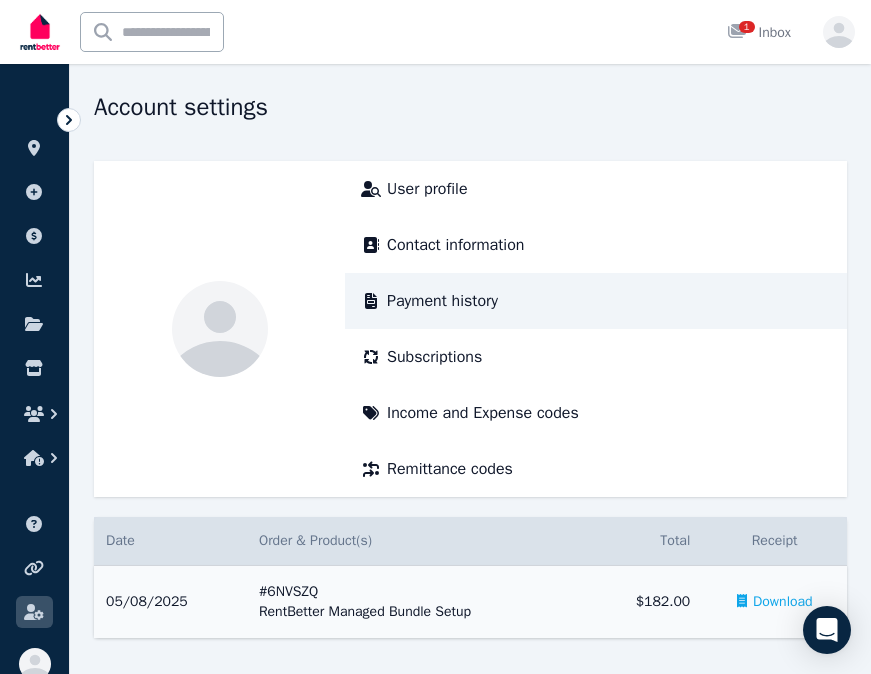 click 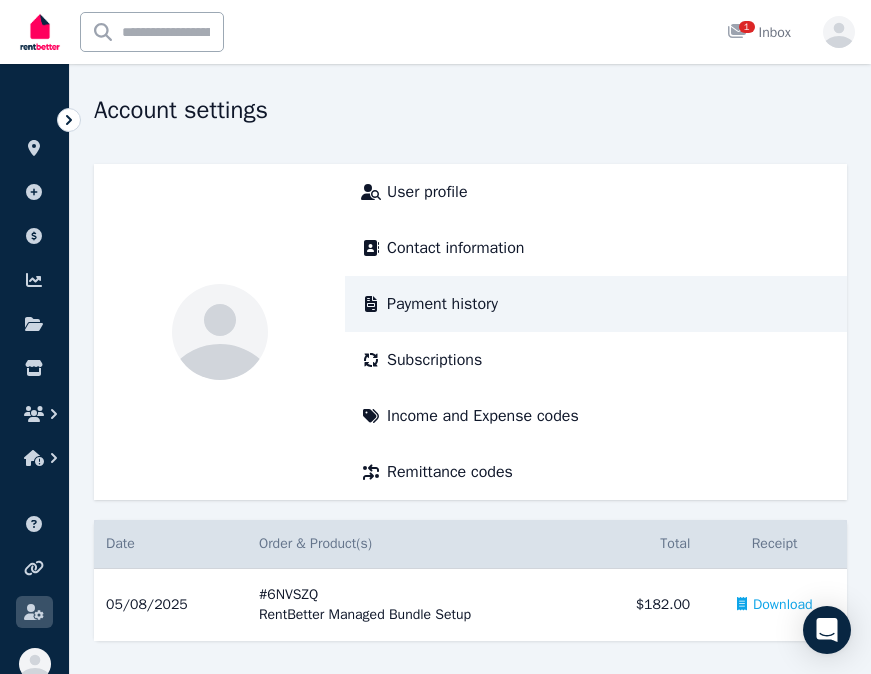 scroll, scrollTop: 61, scrollLeft: 0, axis: vertical 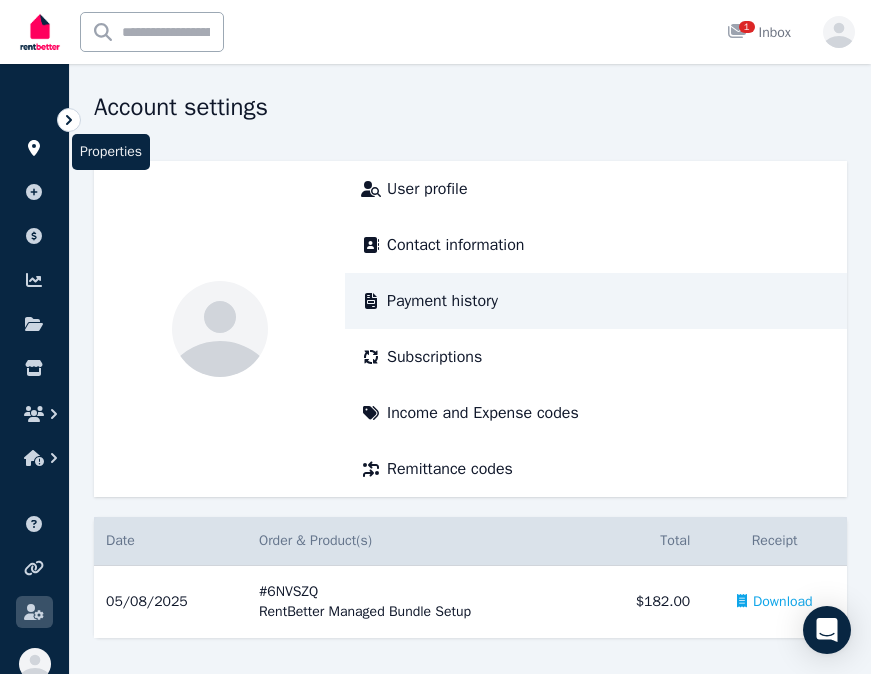 click 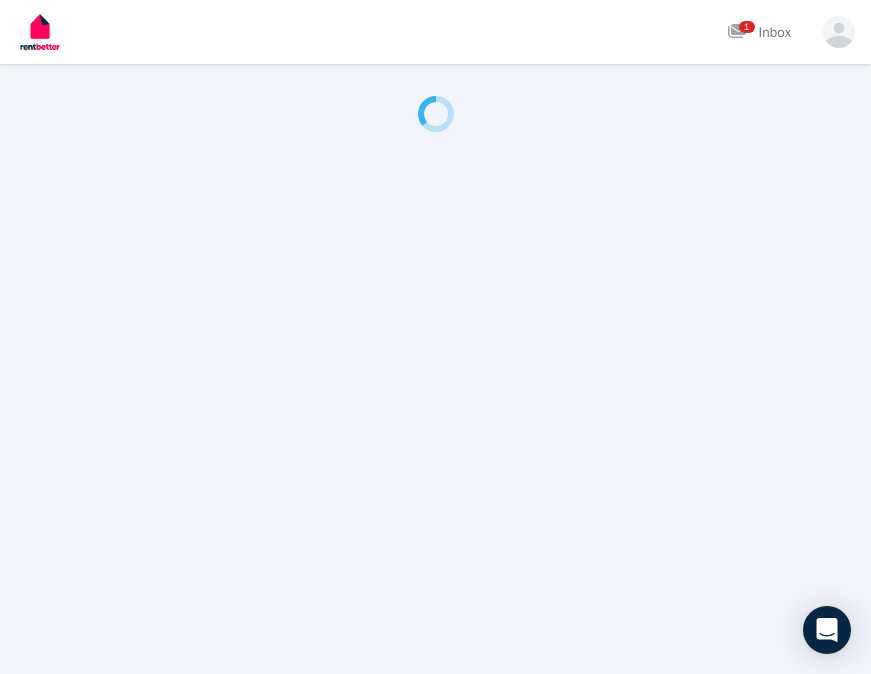 scroll, scrollTop: 0, scrollLeft: 0, axis: both 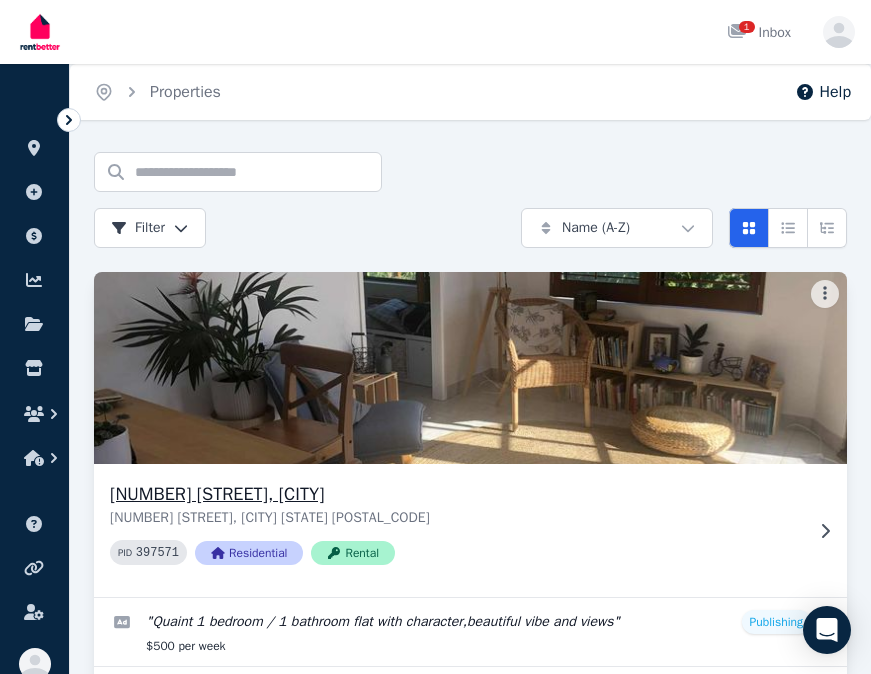 click on "[NUMBER] [STREET], [CITY]" at bounding box center [456, 494] 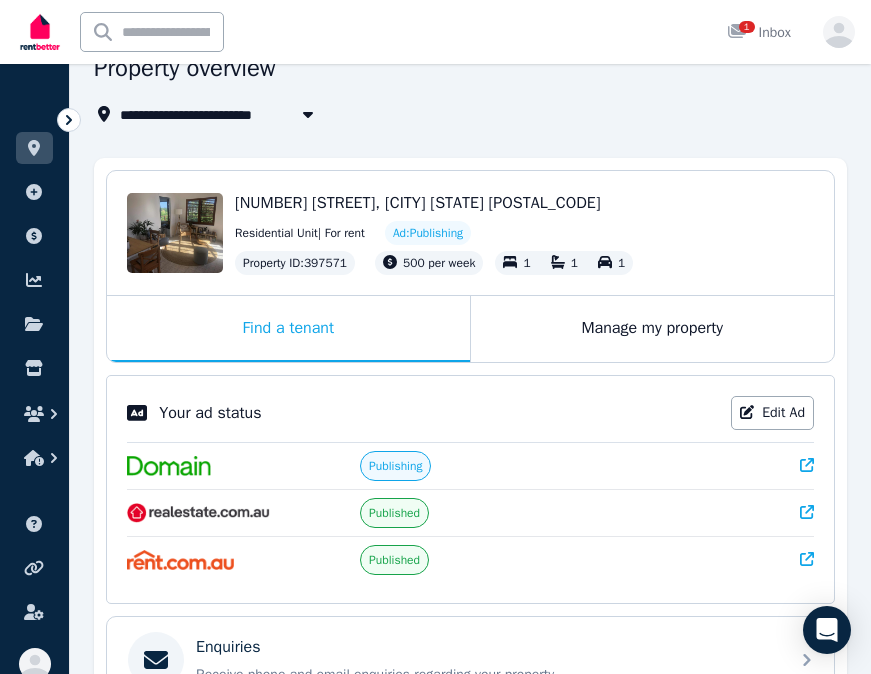 scroll, scrollTop: 200, scrollLeft: 0, axis: vertical 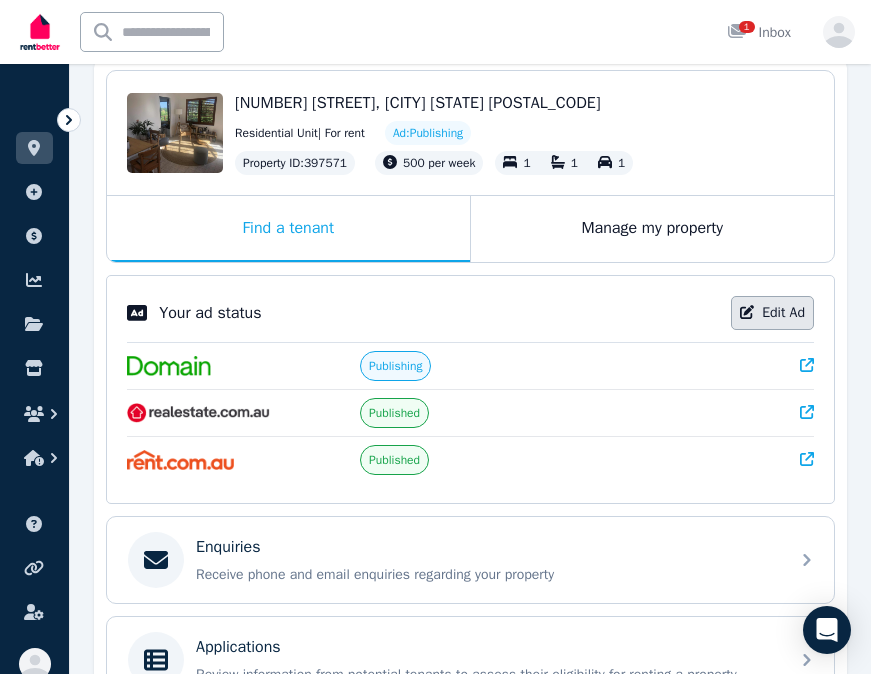 click on "Edit Ad" at bounding box center [772, 313] 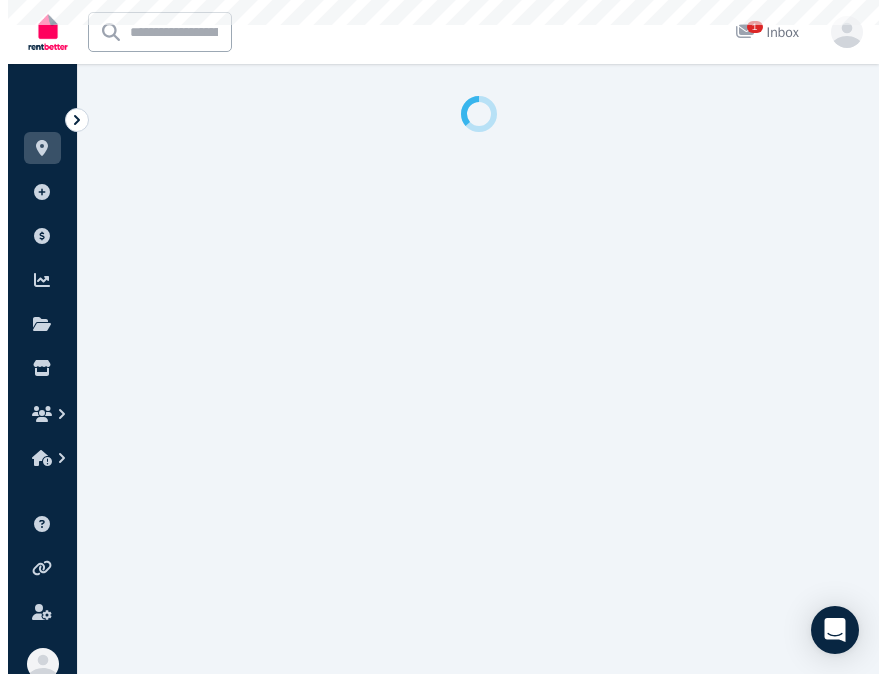 scroll, scrollTop: 0, scrollLeft: 0, axis: both 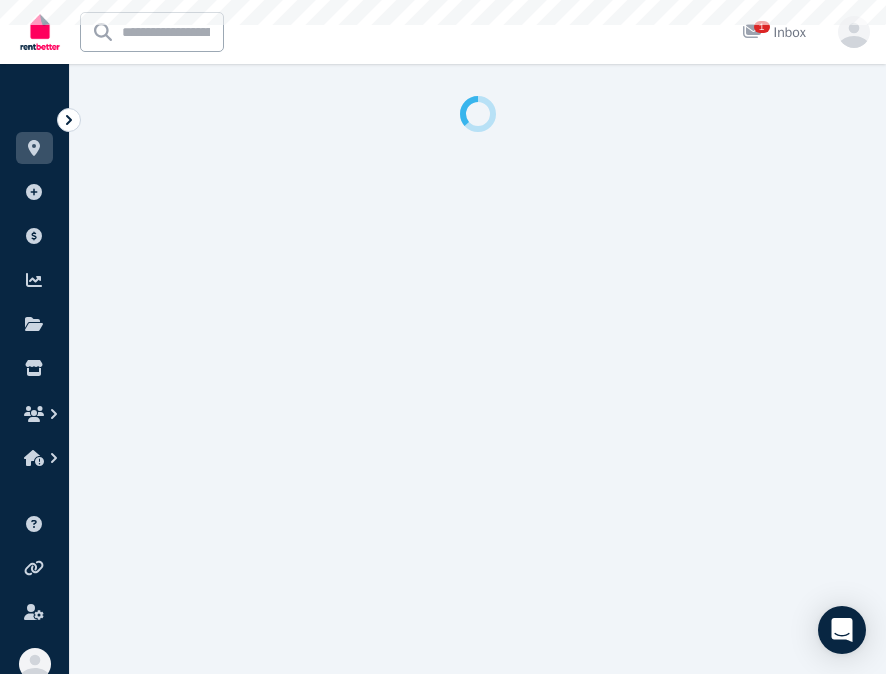 select on "***" 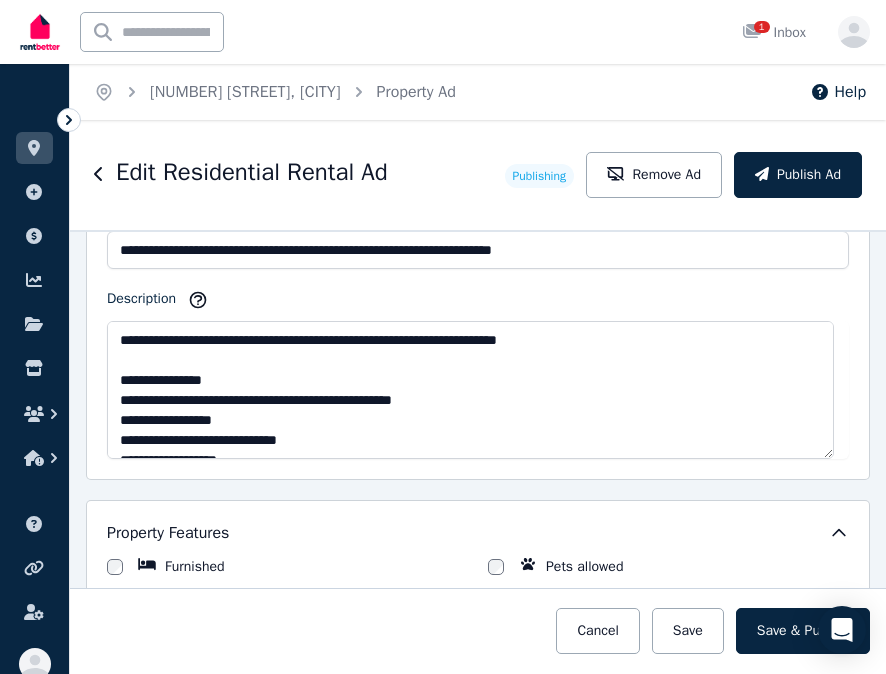 scroll, scrollTop: 1400, scrollLeft: 0, axis: vertical 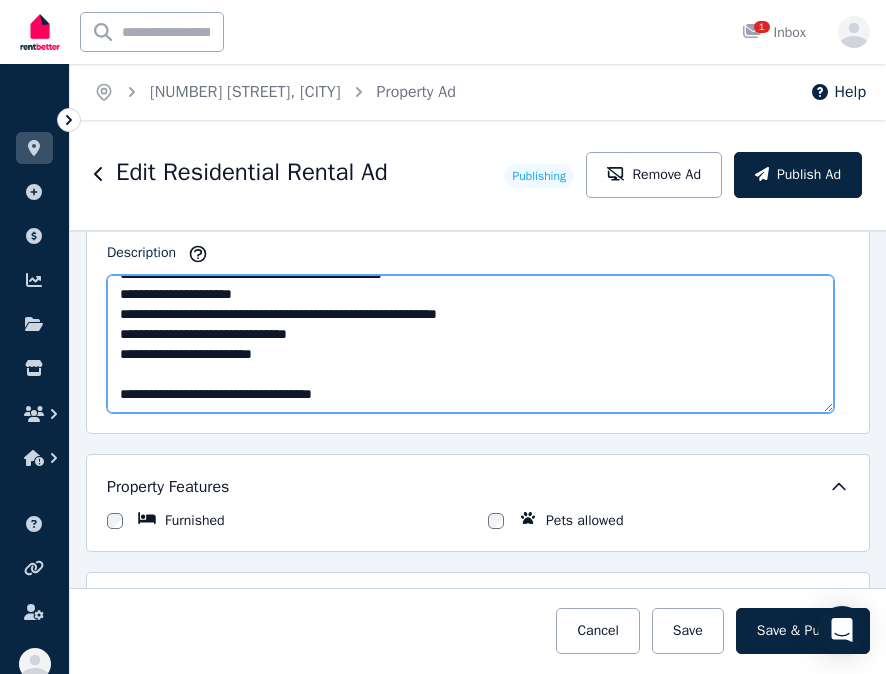 click on "**********" at bounding box center [470, 344] 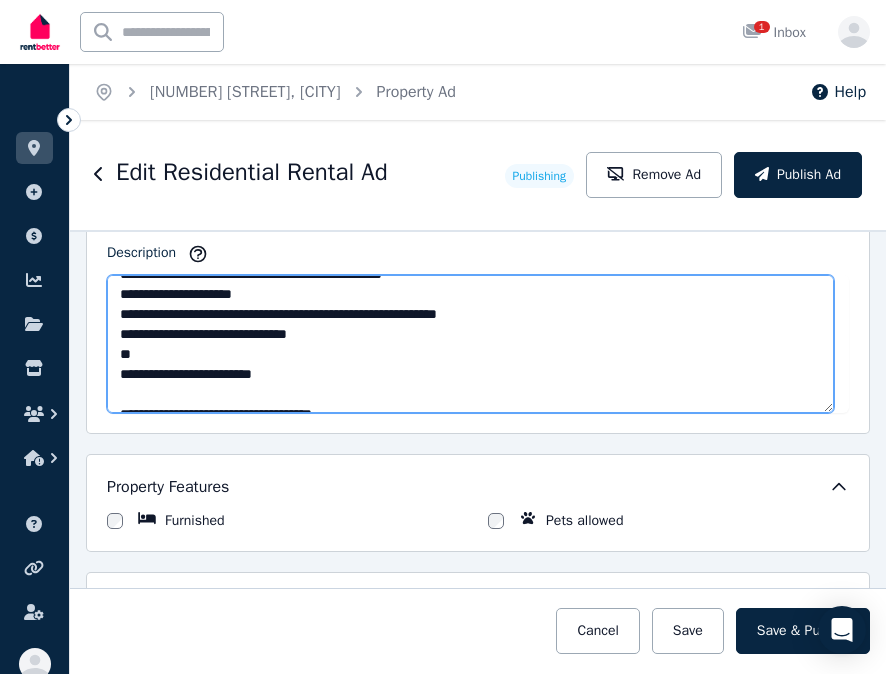 paste on "**********" 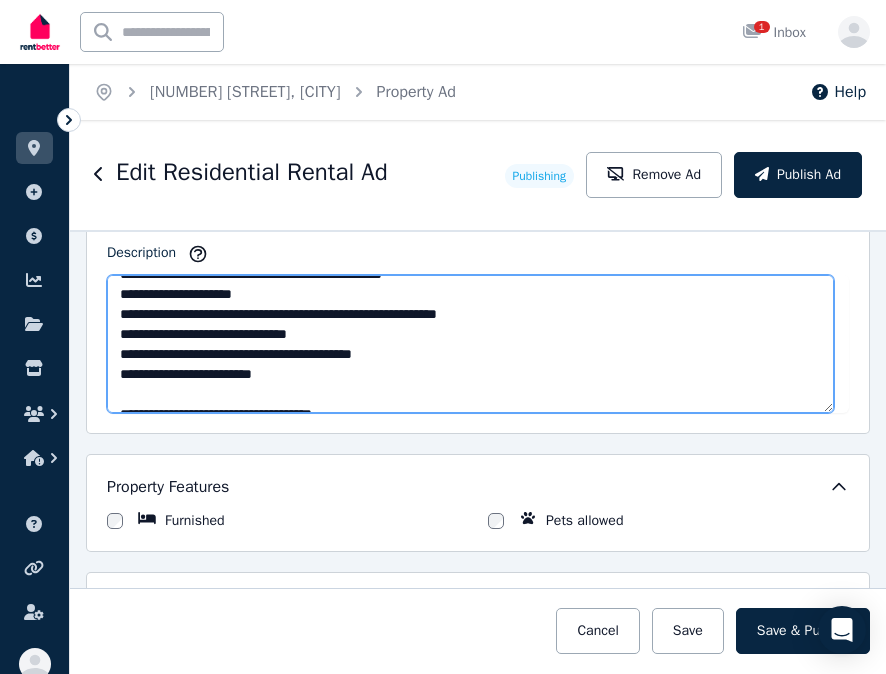 click on "**********" at bounding box center [470, 344] 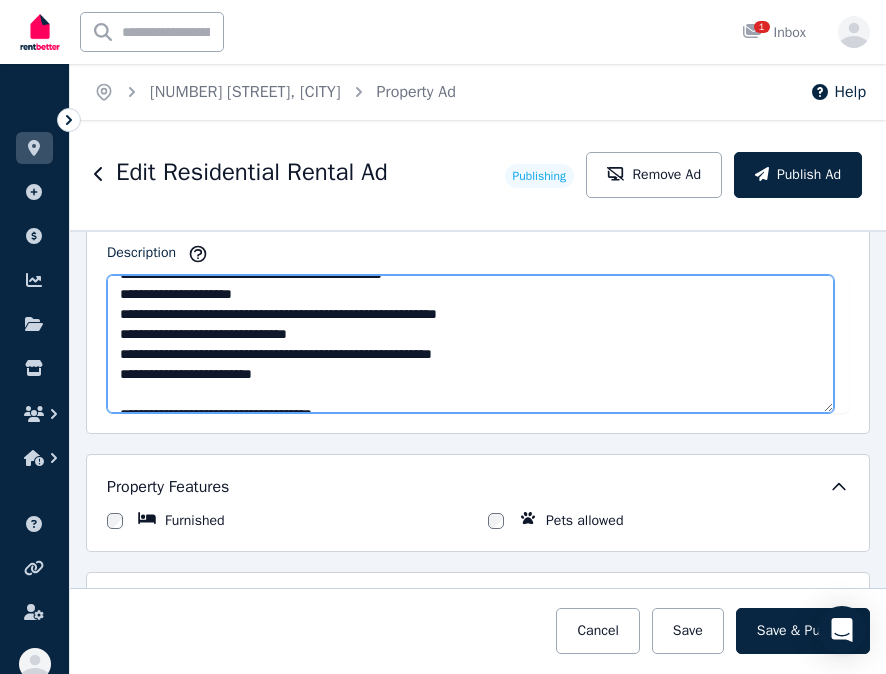 click on "**********" at bounding box center [470, 344] 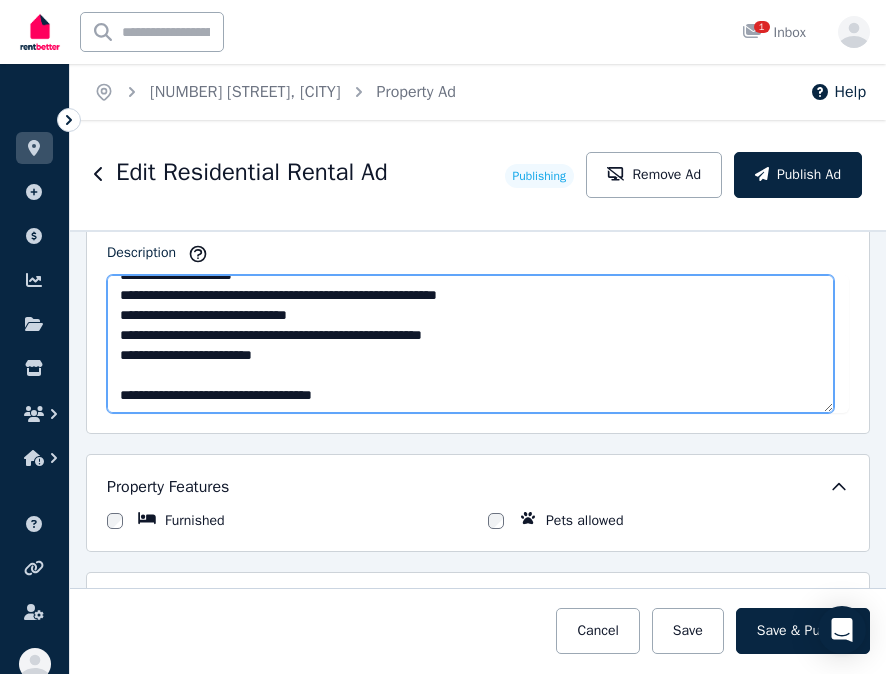 scroll, scrollTop: 480, scrollLeft: 0, axis: vertical 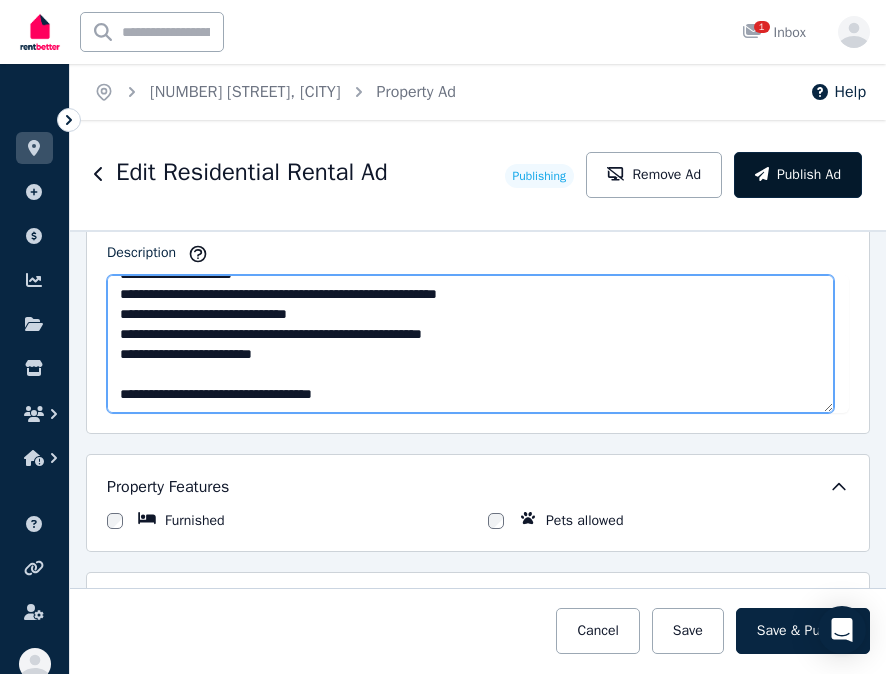 type on "**********" 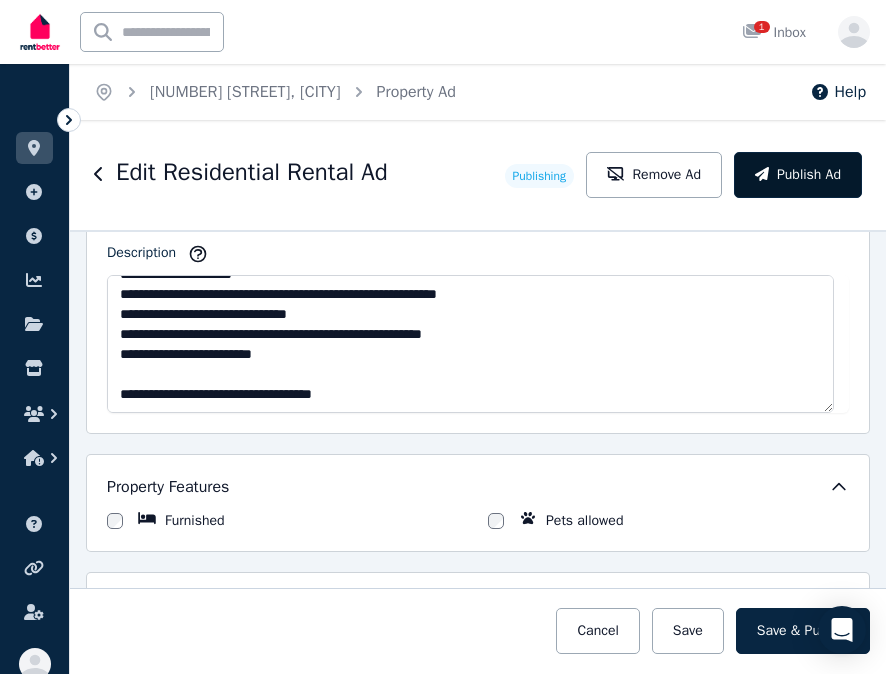click on "Publish Ad" at bounding box center (798, 175) 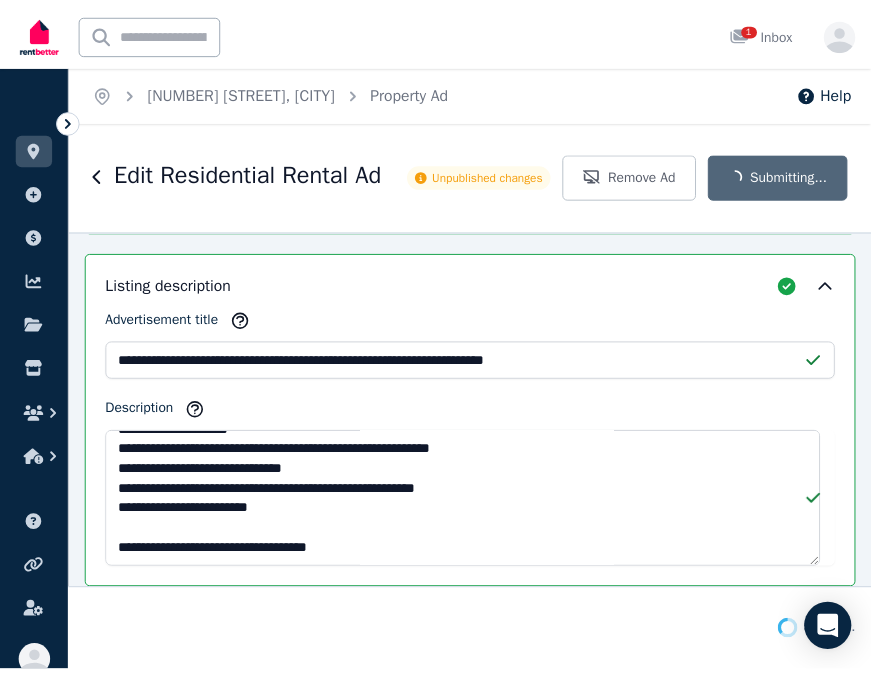 scroll, scrollTop: 1556, scrollLeft: 0, axis: vertical 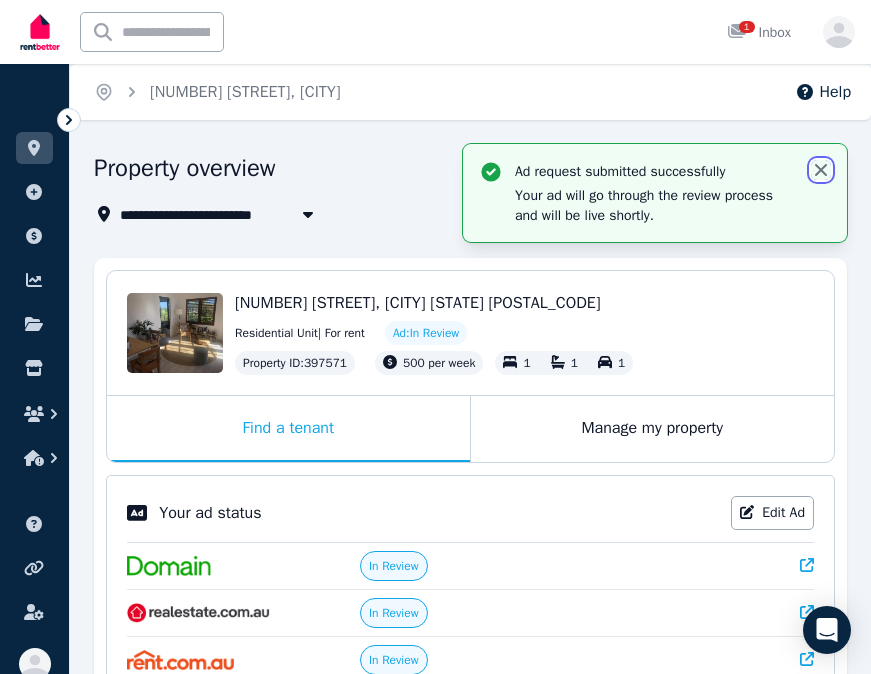 click 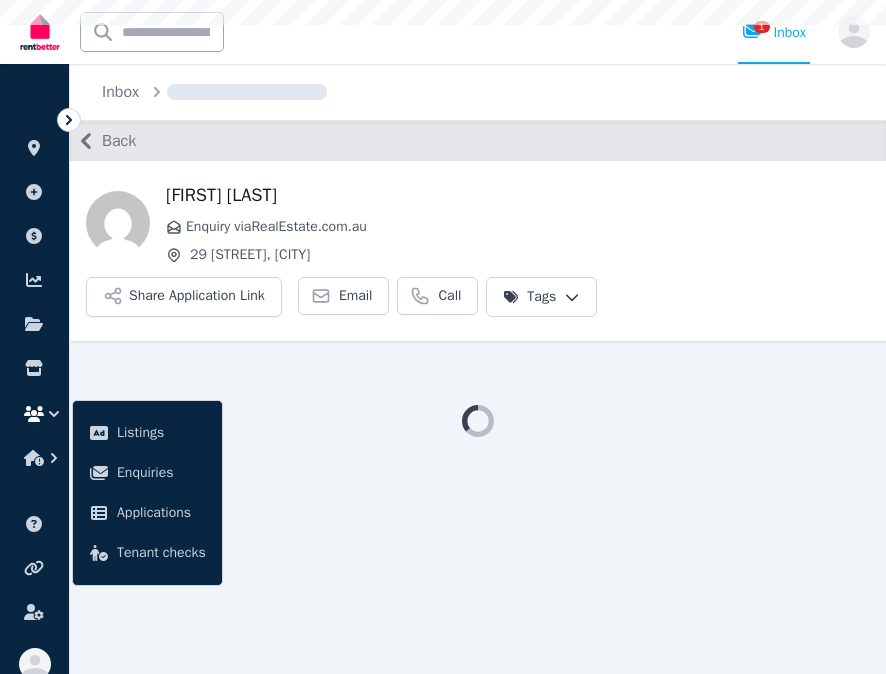 scroll, scrollTop: 0, scrollLeft: 0, axis: both 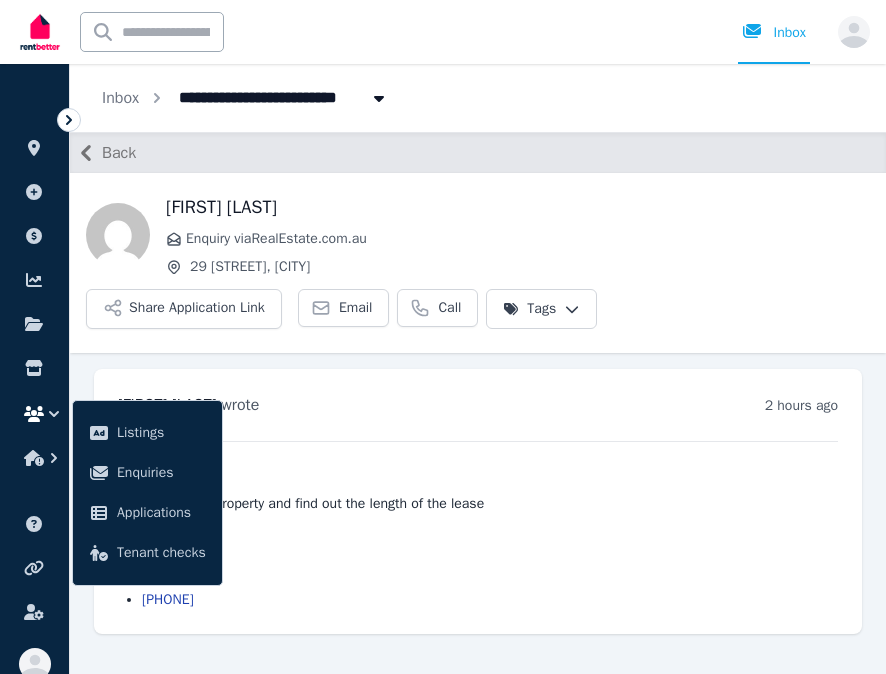 click on "Interested in: Inspect the property and find out the length of the lease Contact details: doryfish70@hotmail.com 0461 434 542" at bounding box center [478, 525] 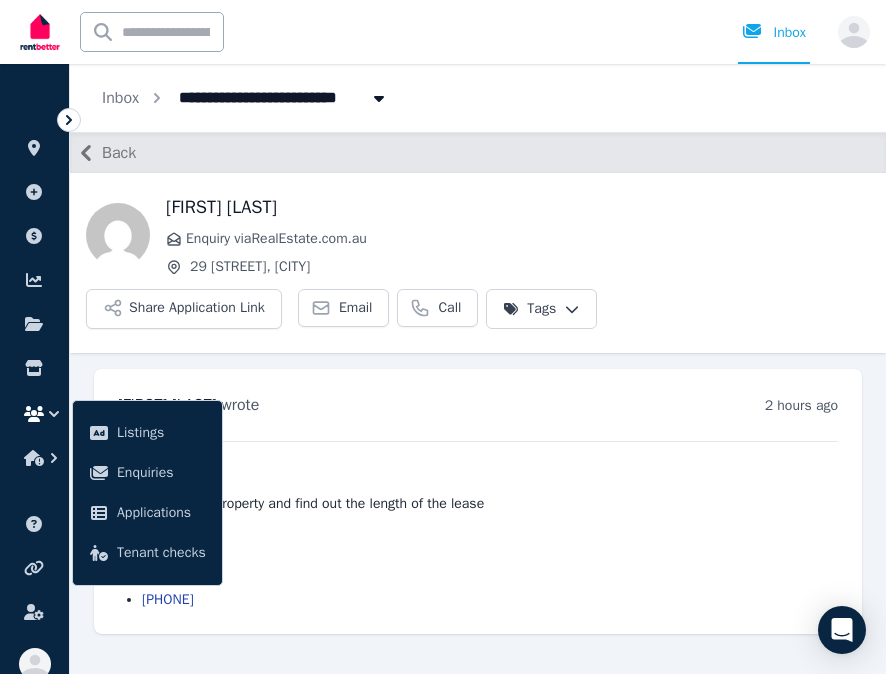 click on "Interested in: Inspect the property and find out the length of the lease Contact details: doryfish70@hotmail.com 0461 434 542" at bounding box center [478, 525] 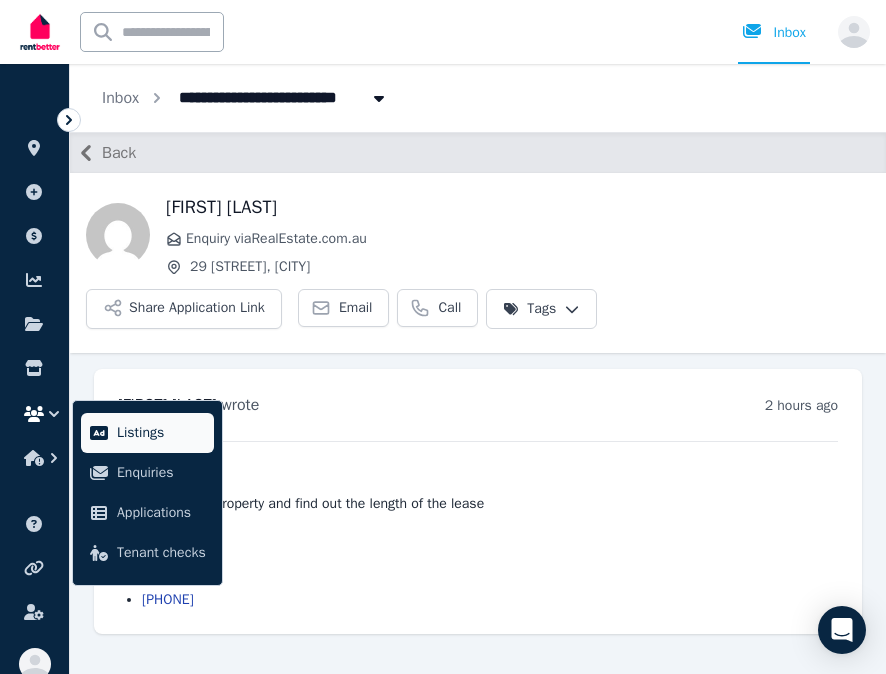 click on "Listings" at bounding box center [161, 433] 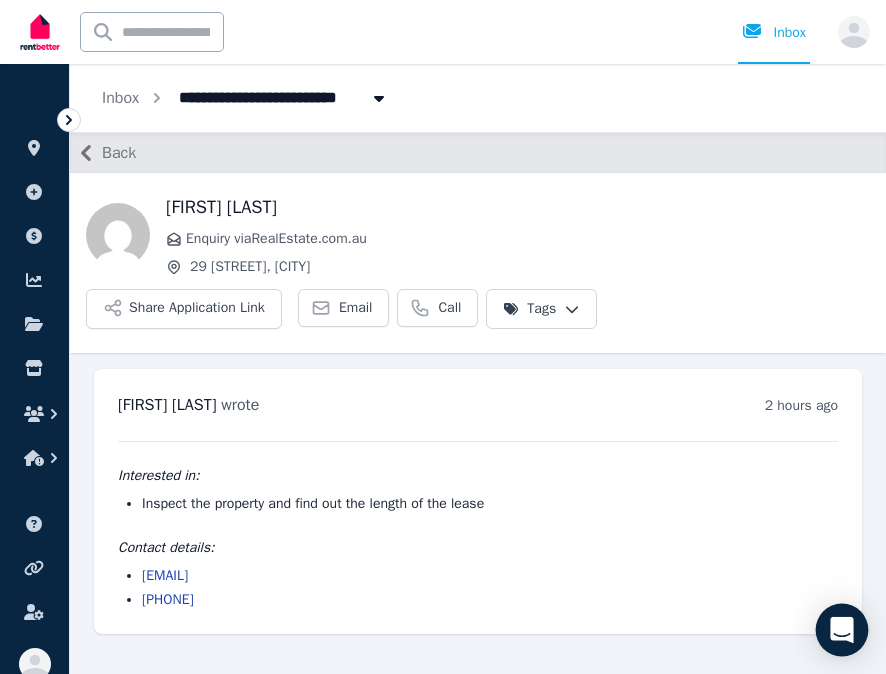click 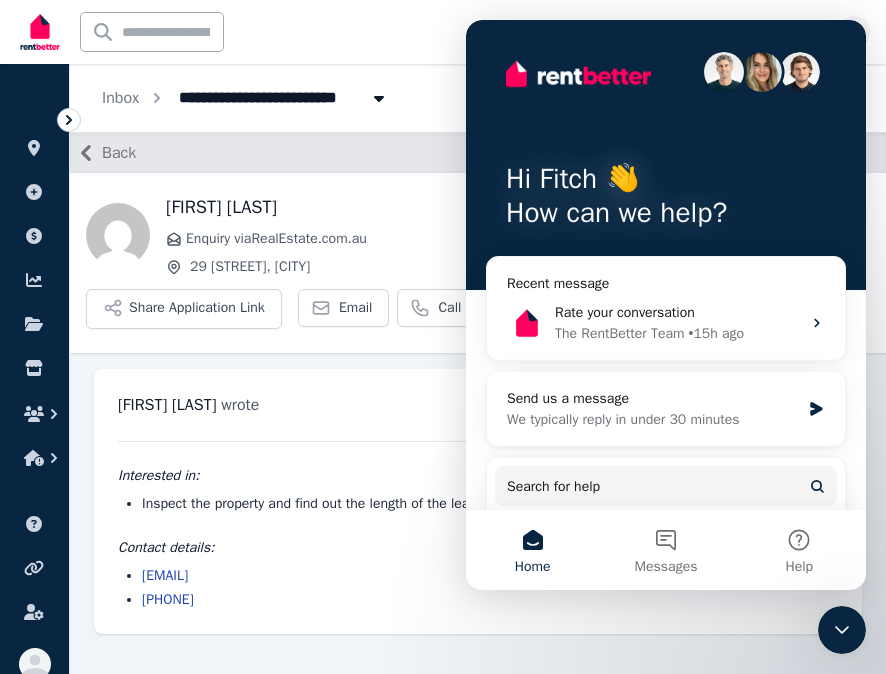 scroll, scrollTop: 0, scrollLeft: 0, axis: both 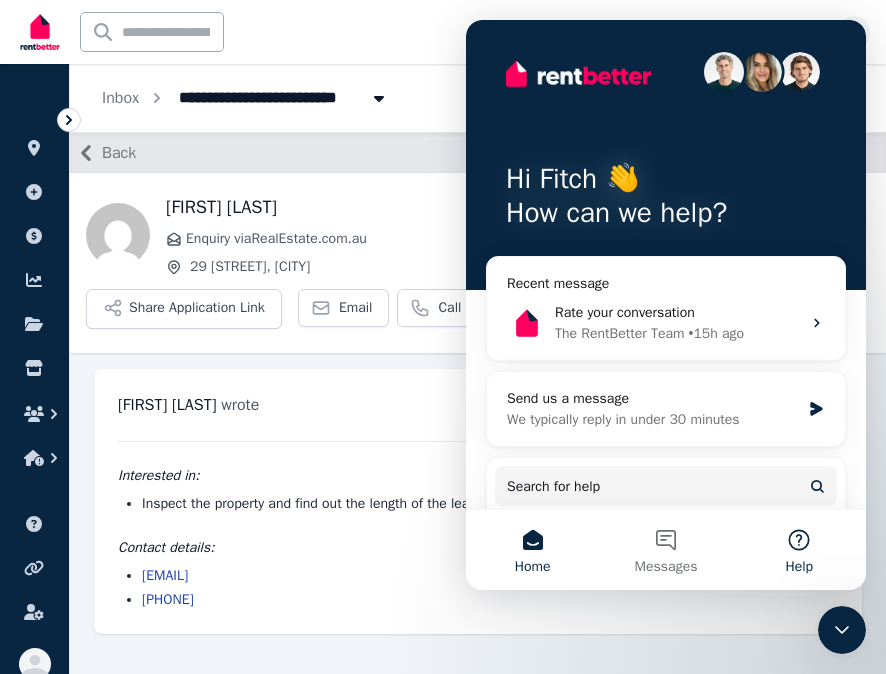 click on "Help" at bounding box center [799, 550] 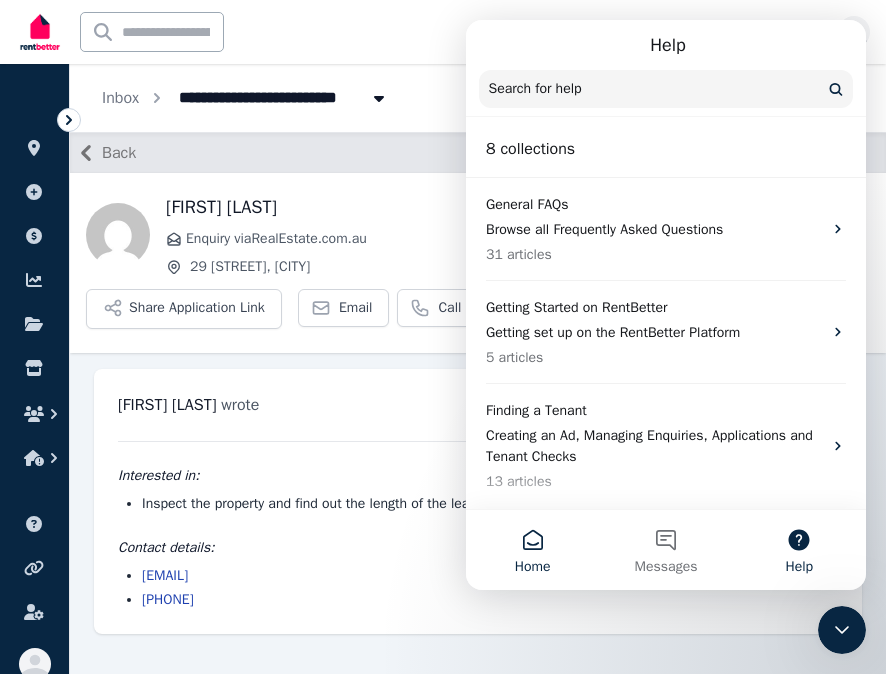 click on "Home" at bounding box center (532, 550) 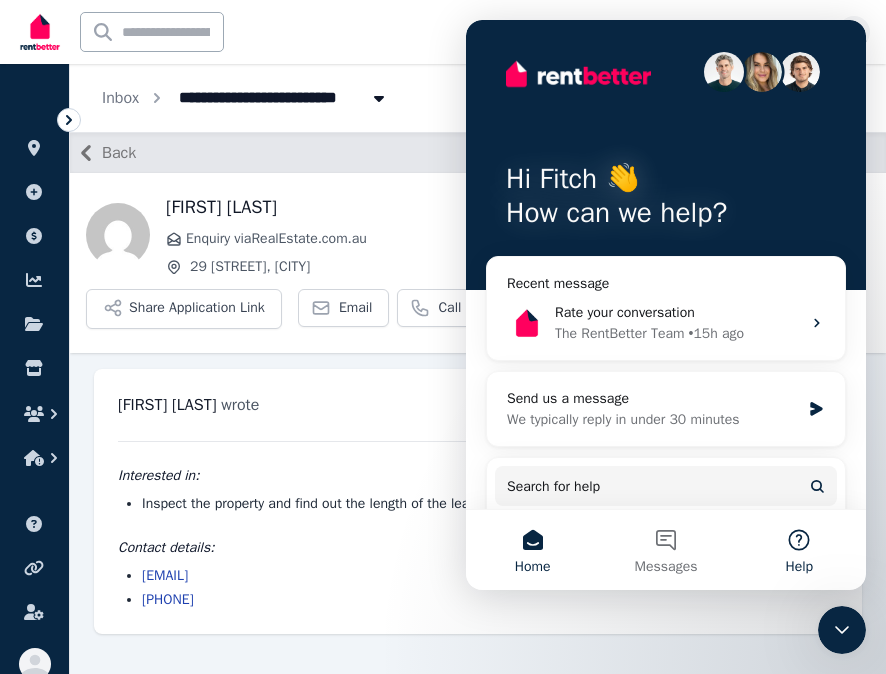 click on "Help" at bounding box center [799, 550] 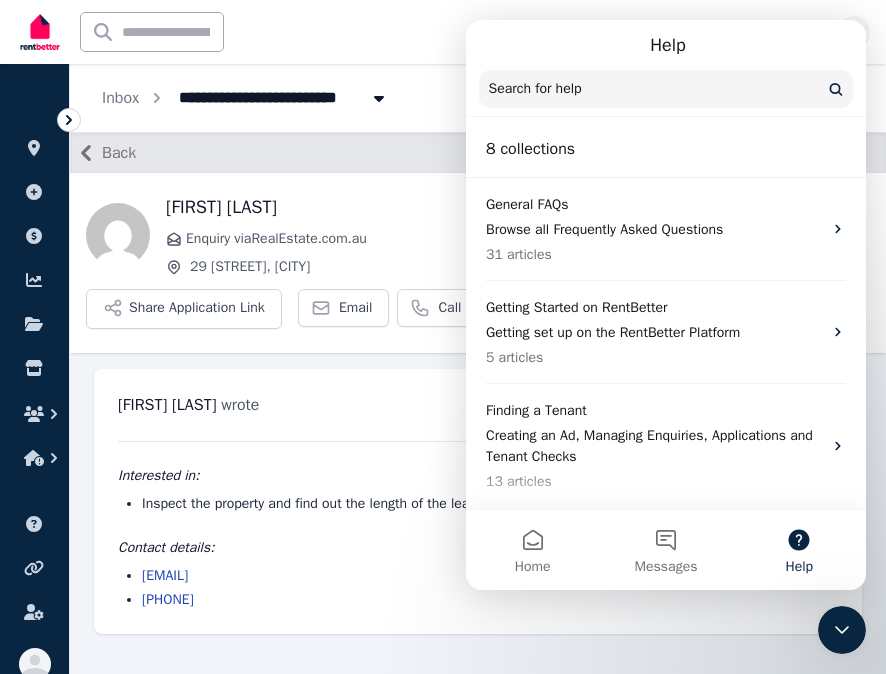 click at bounding box center (666, 89) 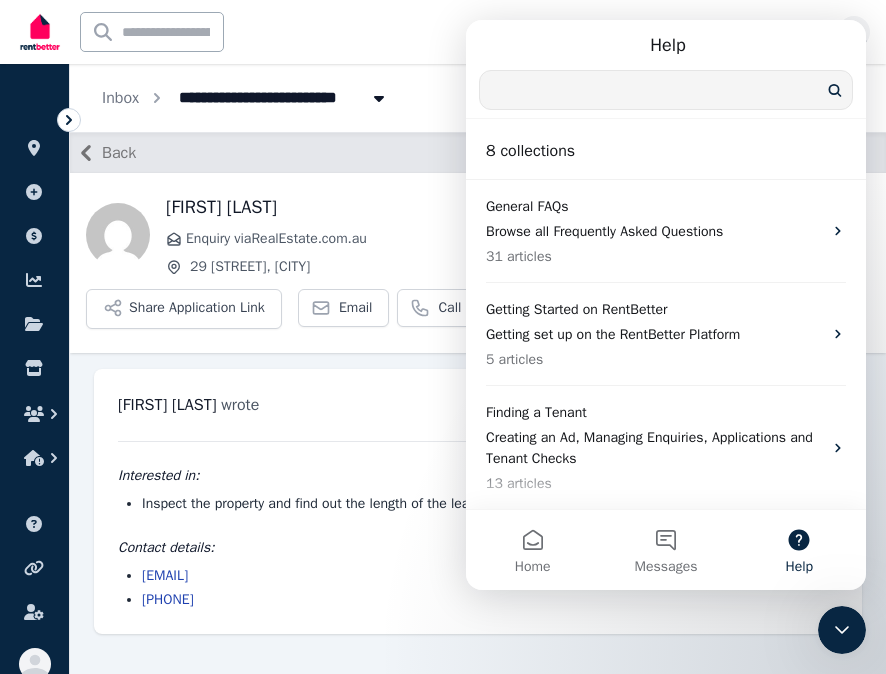 click 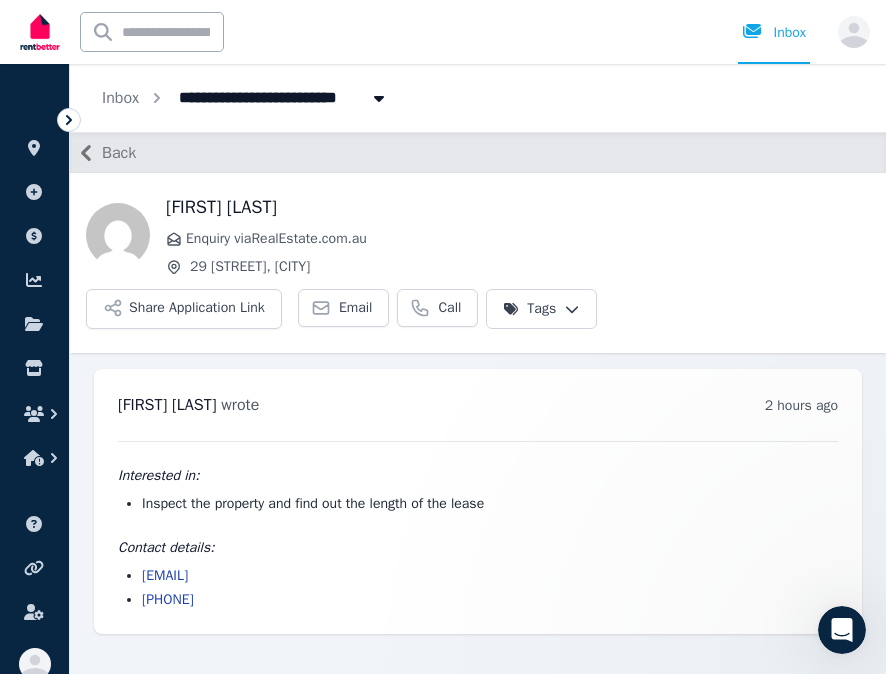 scroll, scrollTop: 0, scrollLeft: 0, axis: both 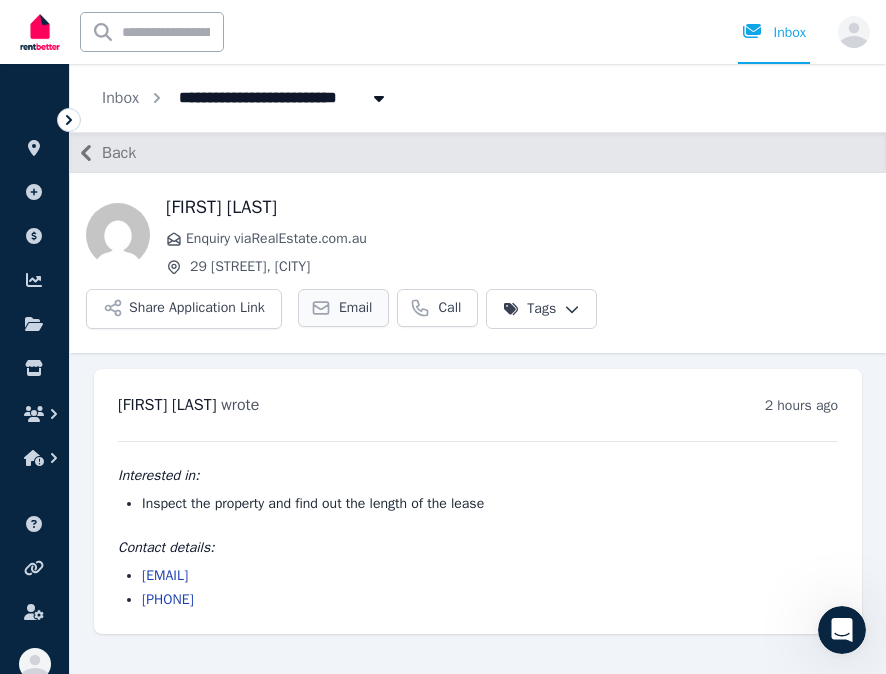 click on "Email" at bounding box center [356, 308] 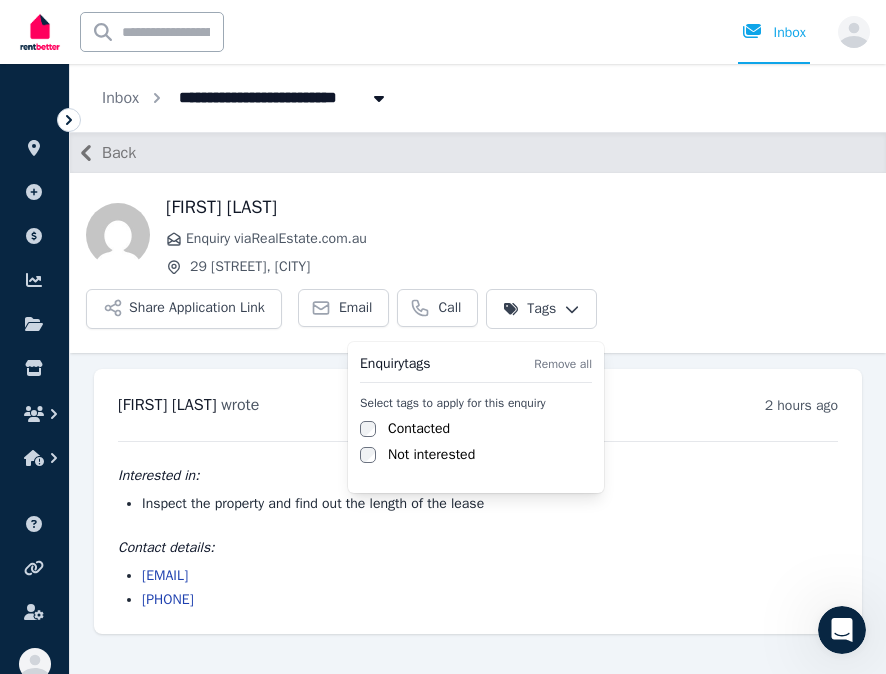 click on "**********" at bounding box center (443, 337) 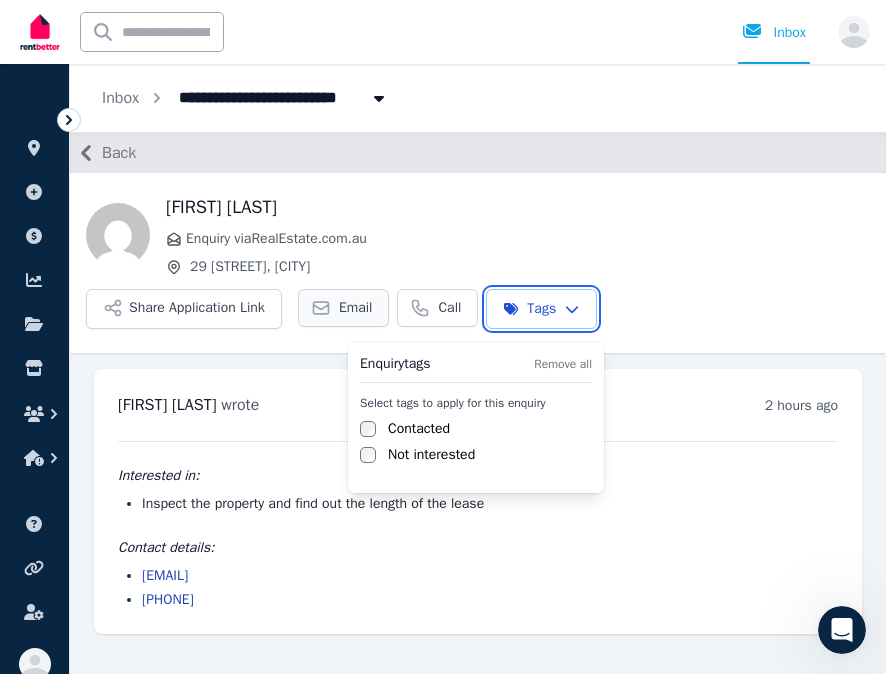 click on "**********" at bounding box center [443, 337] 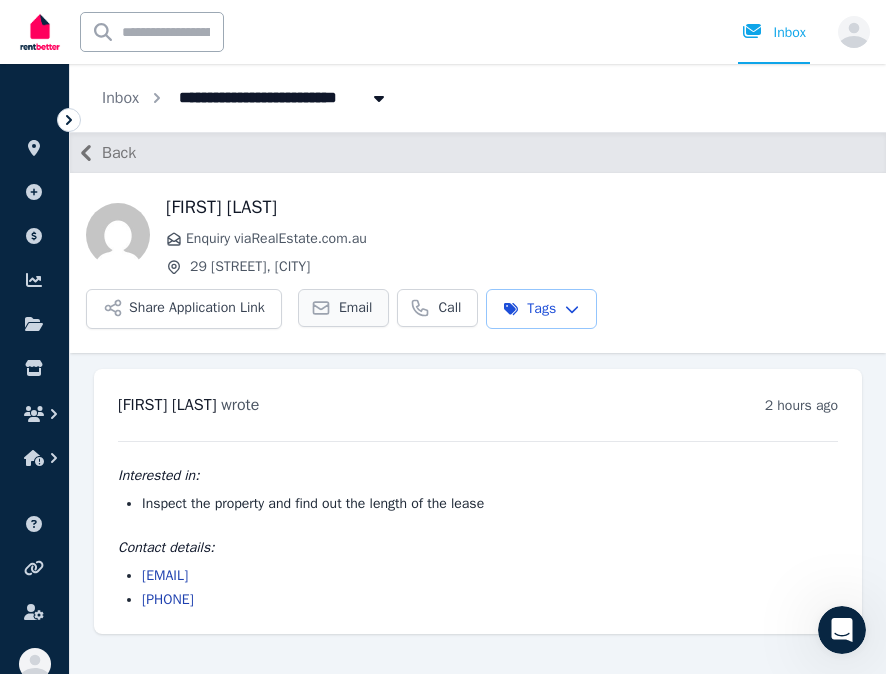 click on "Email" at bounding box center [356, 308] 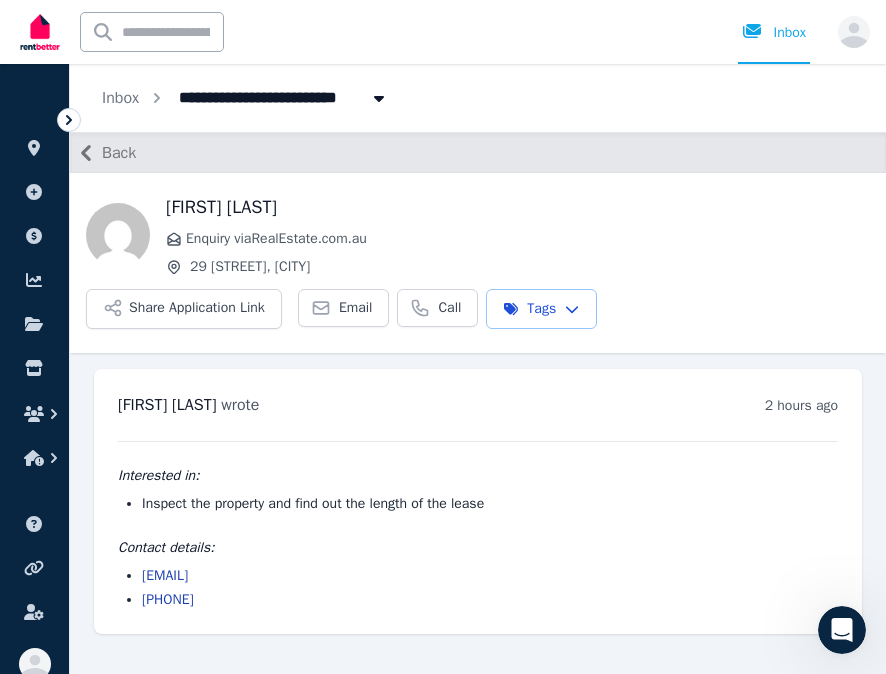 click on "Carole Thomson Enquiry via  RealEstate.com.au 29 Horseshoe Rd, Terranora Share Application Link Email Call Tags" at bounding box center (478, 261) 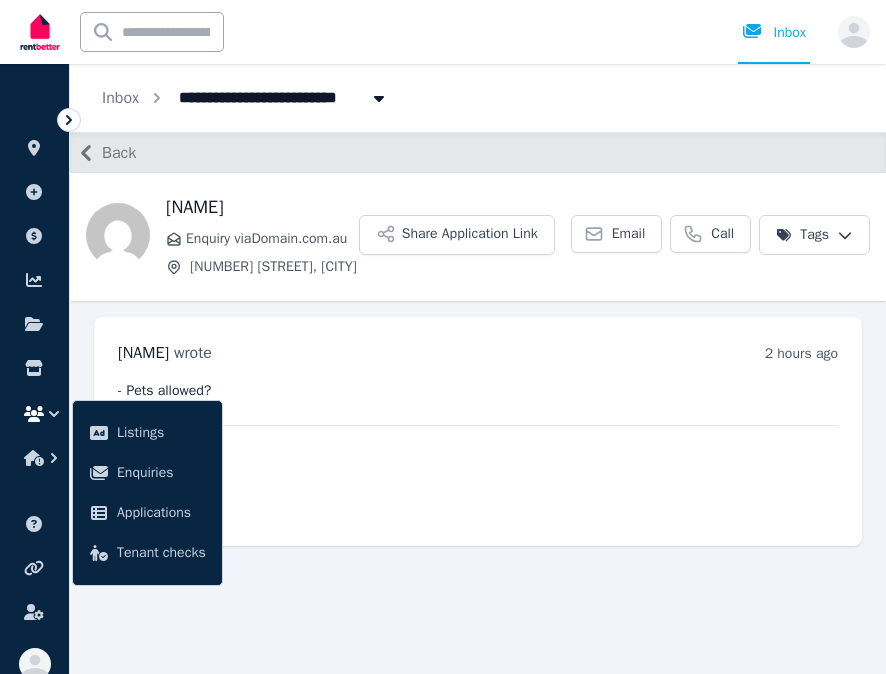 scroll, scrollTop: 0, scrollLeft: 0, axis: both 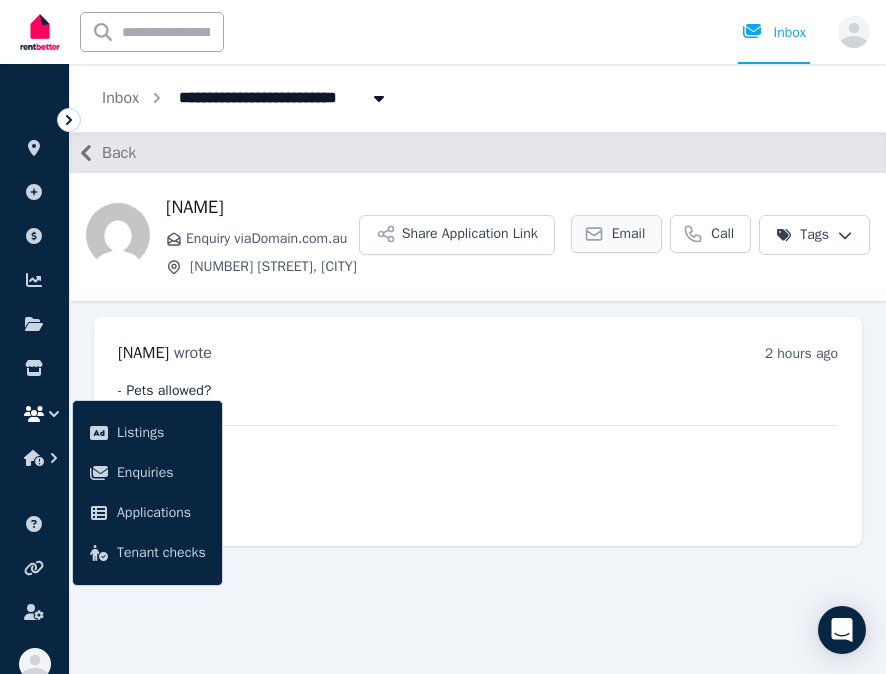 click on "Email" at bounding box center (629, 234) 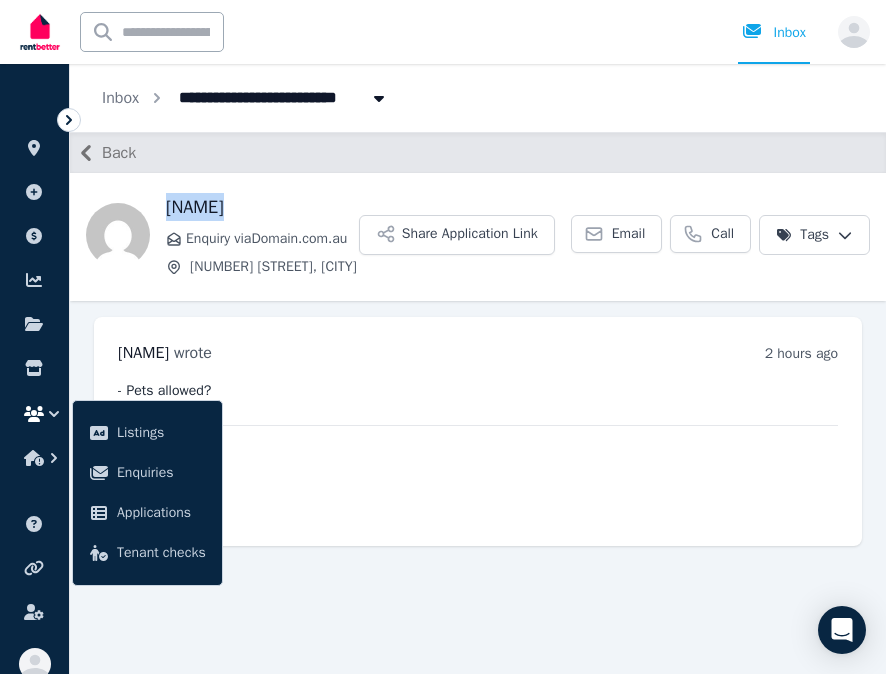 drag, startPoint x: 217, startPoint y: 209, endPoint x: 162, endPoint y: 208, distance: 55.00909 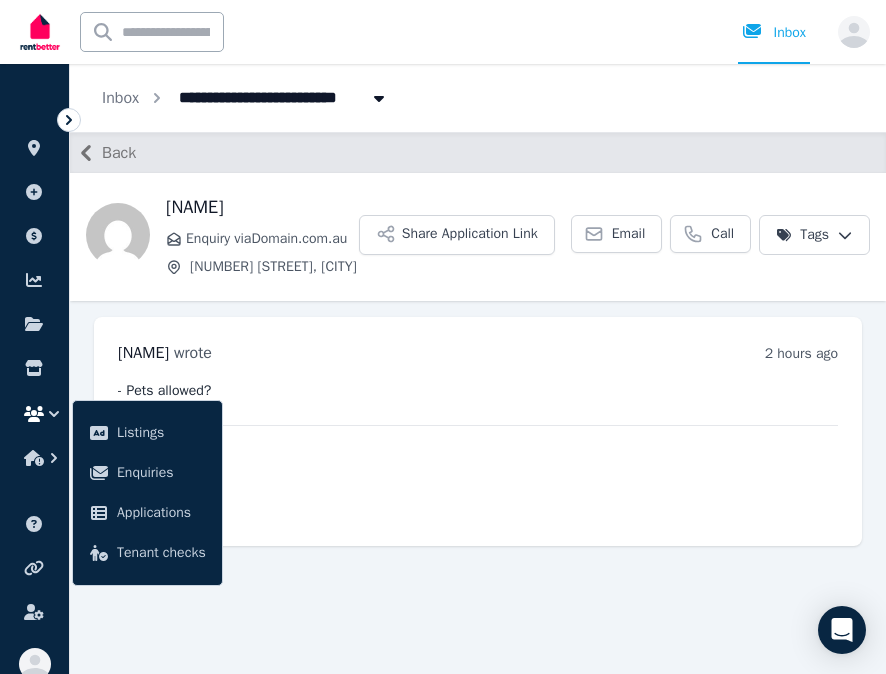 click on "Enquiry via  Domain.com.au" at bounding box center (272, 239) 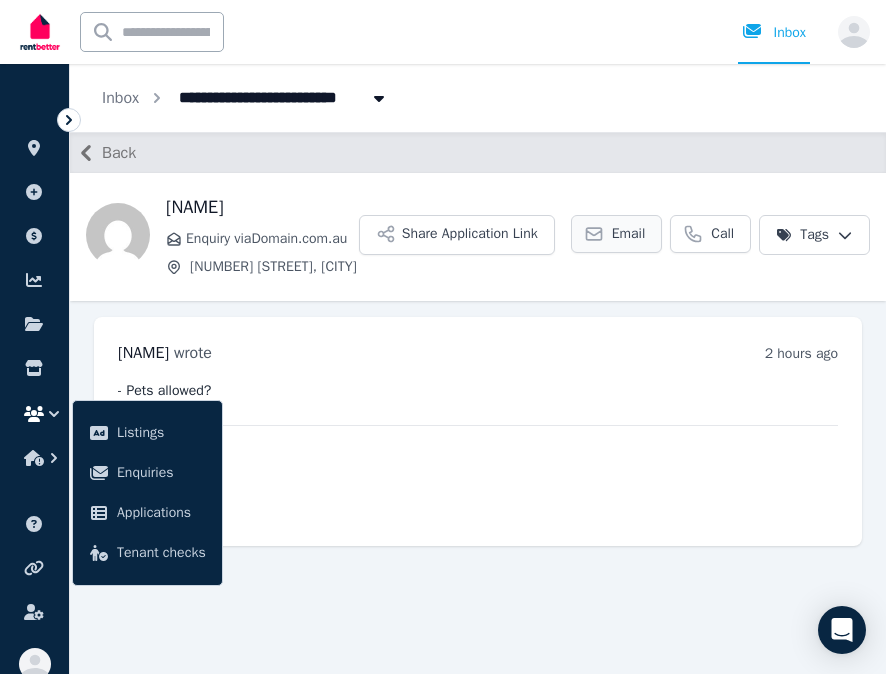 click on "Email" at bounding box center (629, 234) 